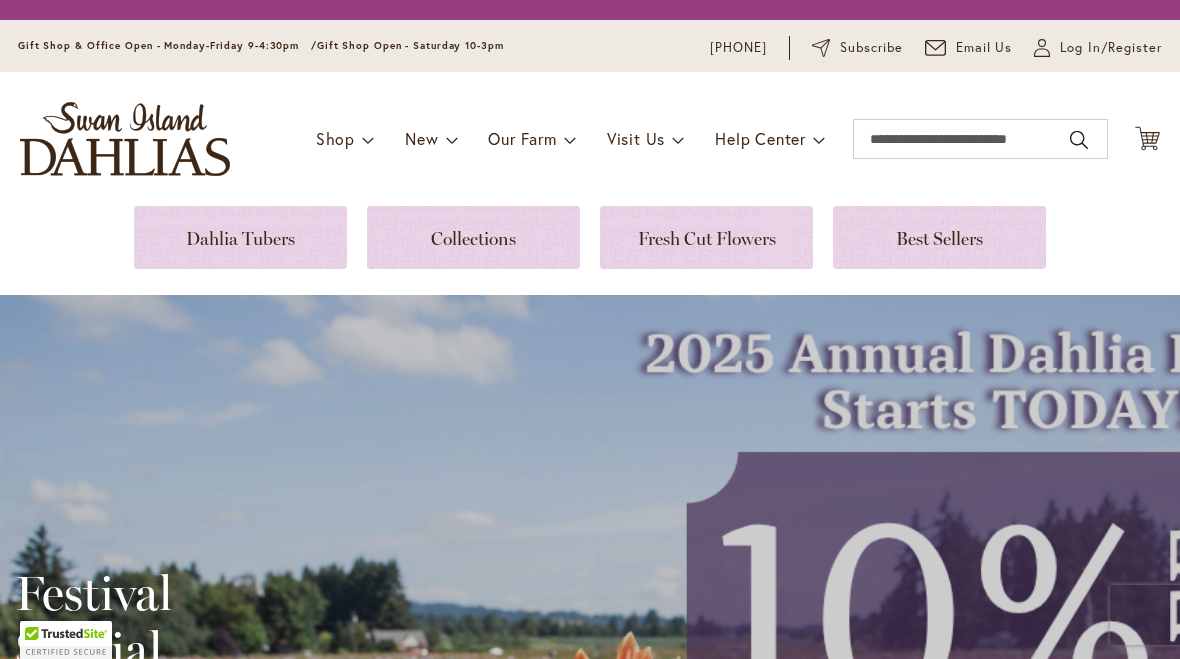 scroll, scrollTop: 0, scrollLeft: 0, axis: both 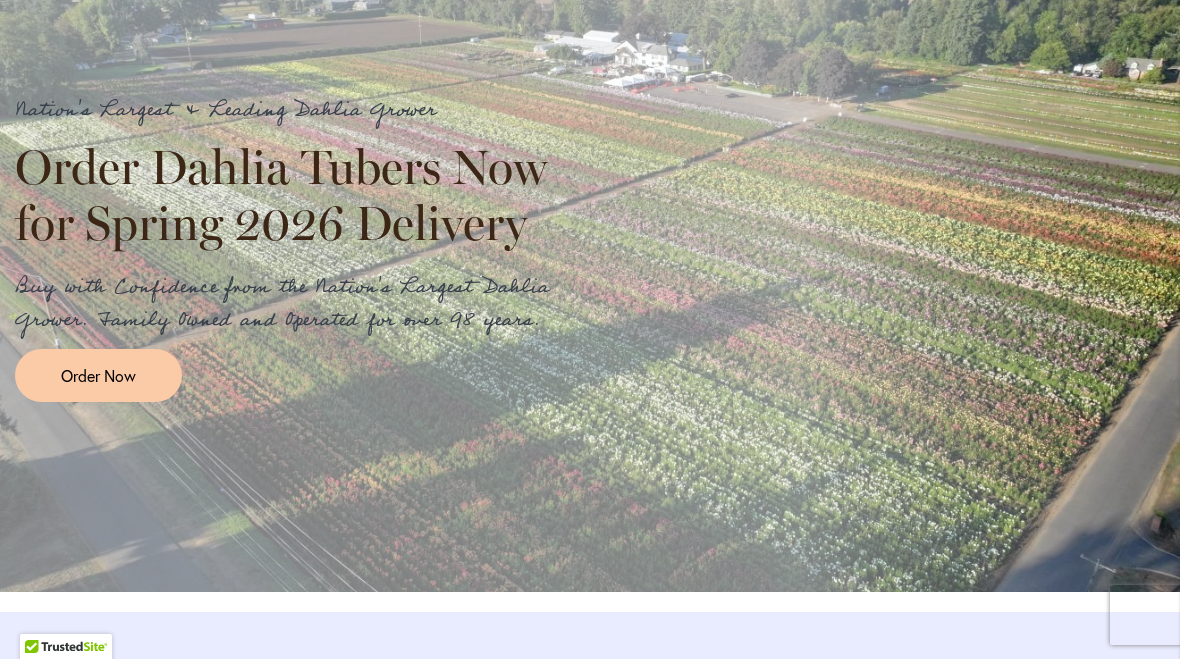 click on "Order Now" at bounding box center (98, 375) 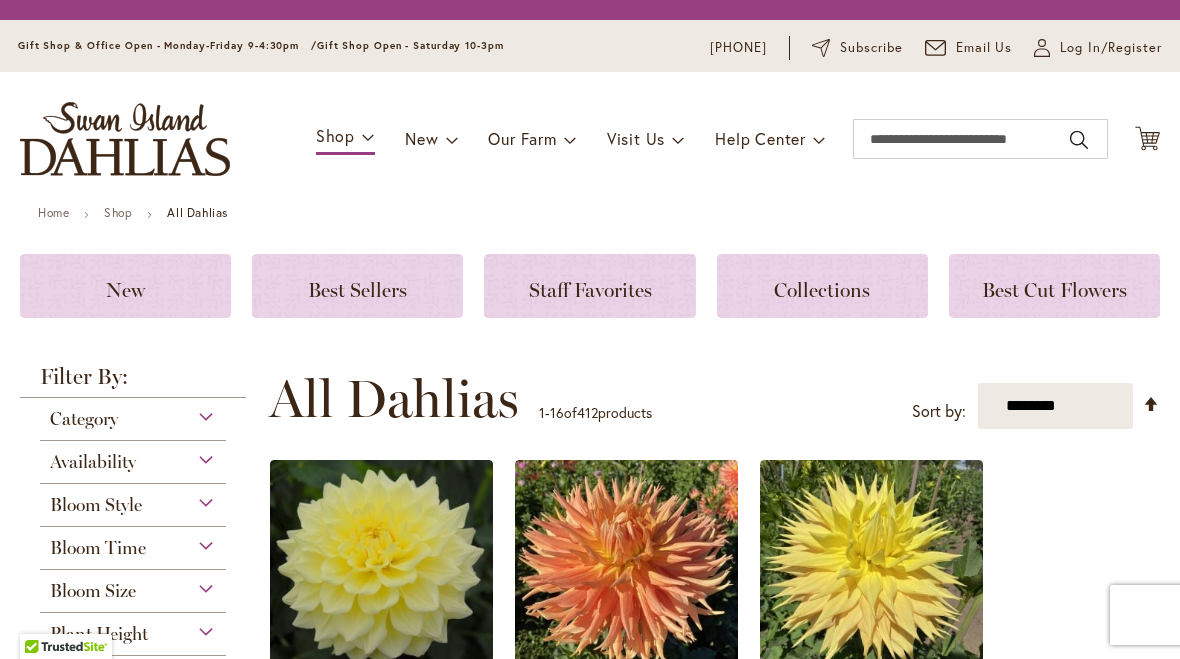 scroll, scrollTop: 0, scrollLeft: 0, axis: both 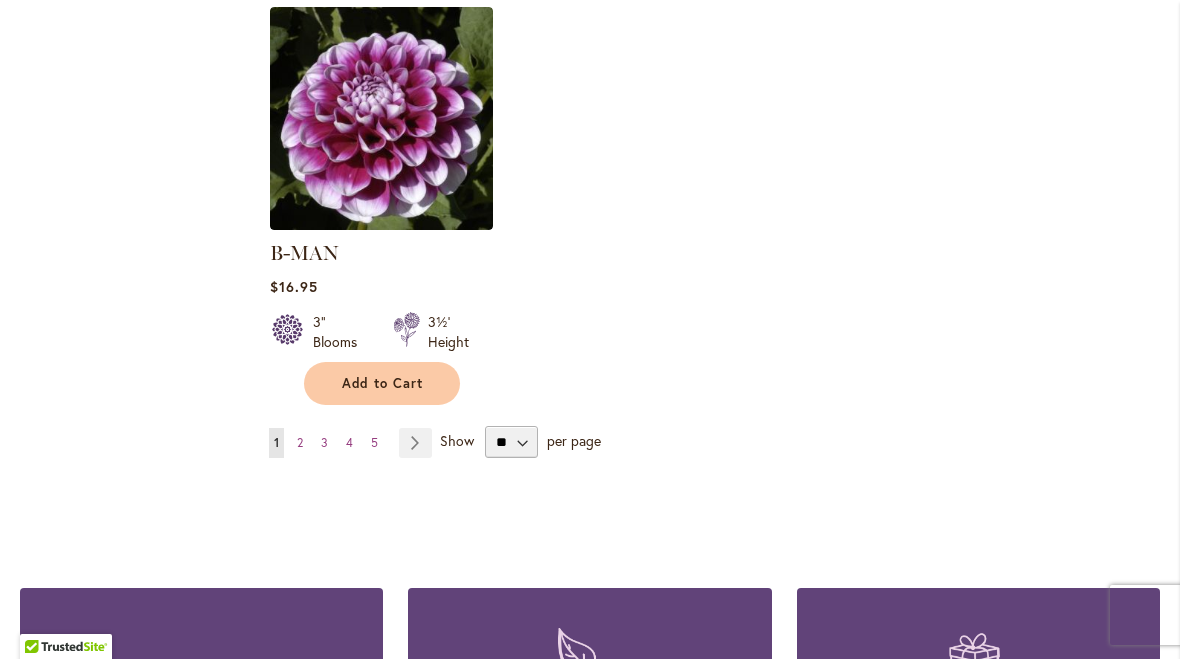 click on "Page
Next" at bounding box center [415, 443] 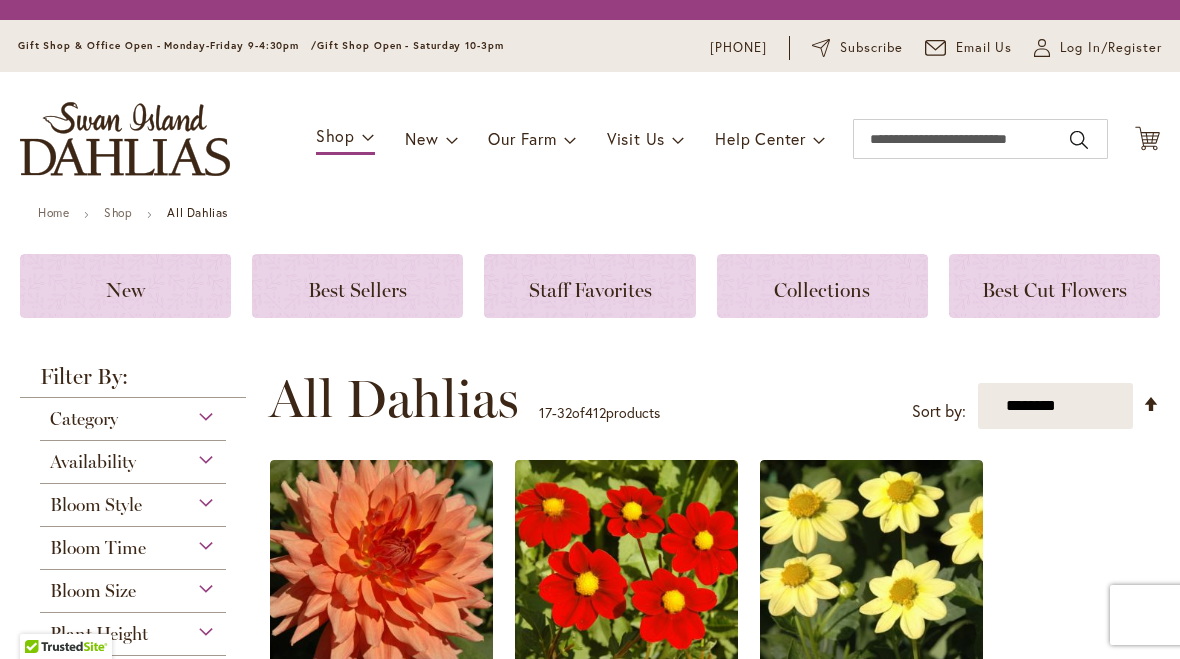 scroll, scrollTop: 0, scrollLeft: 0, axis: both 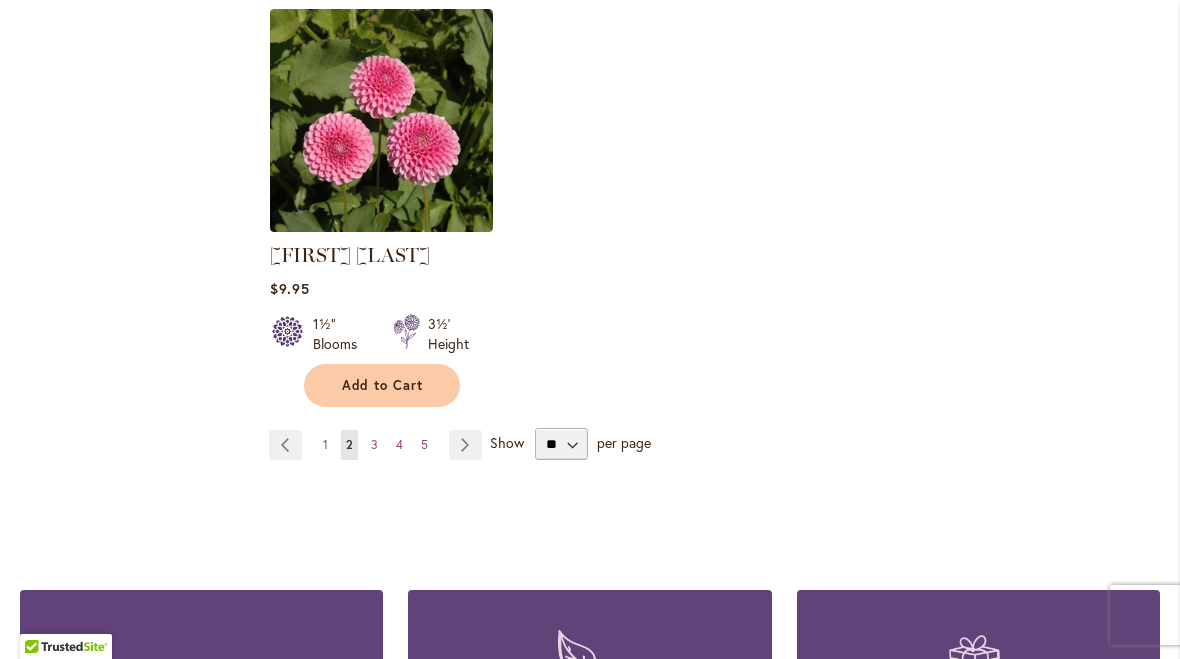 click on "Page
Next" at bounding box center (465, 445) 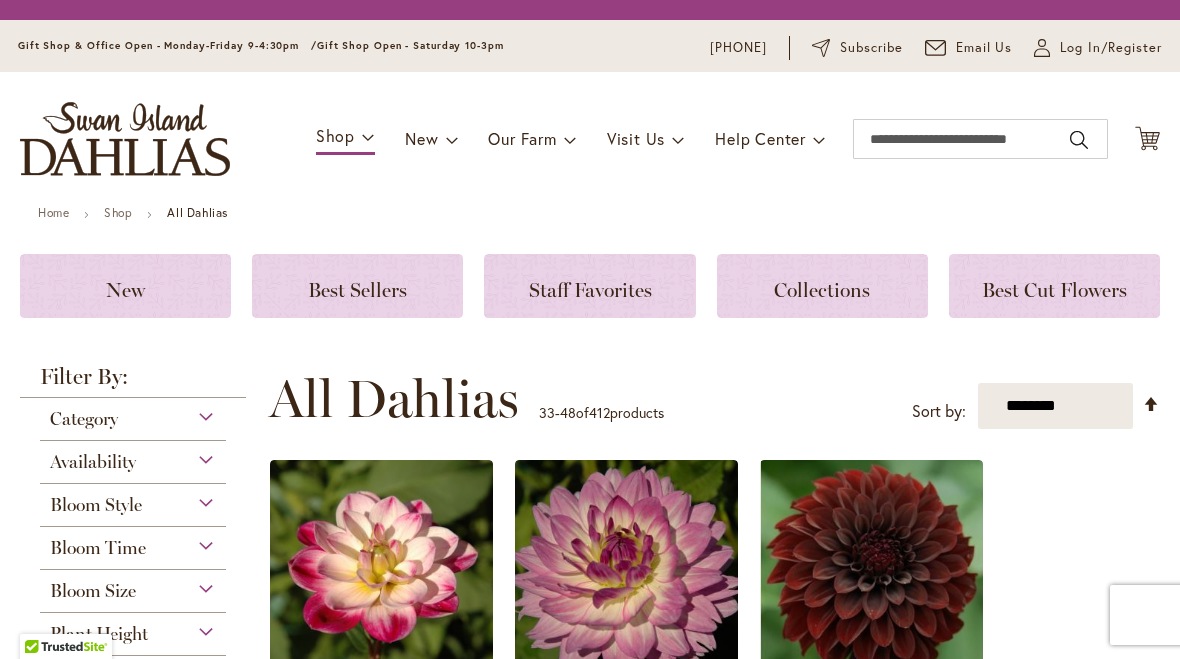 scroll, scrollTop: 0, scrollLeft: 0, axis: both 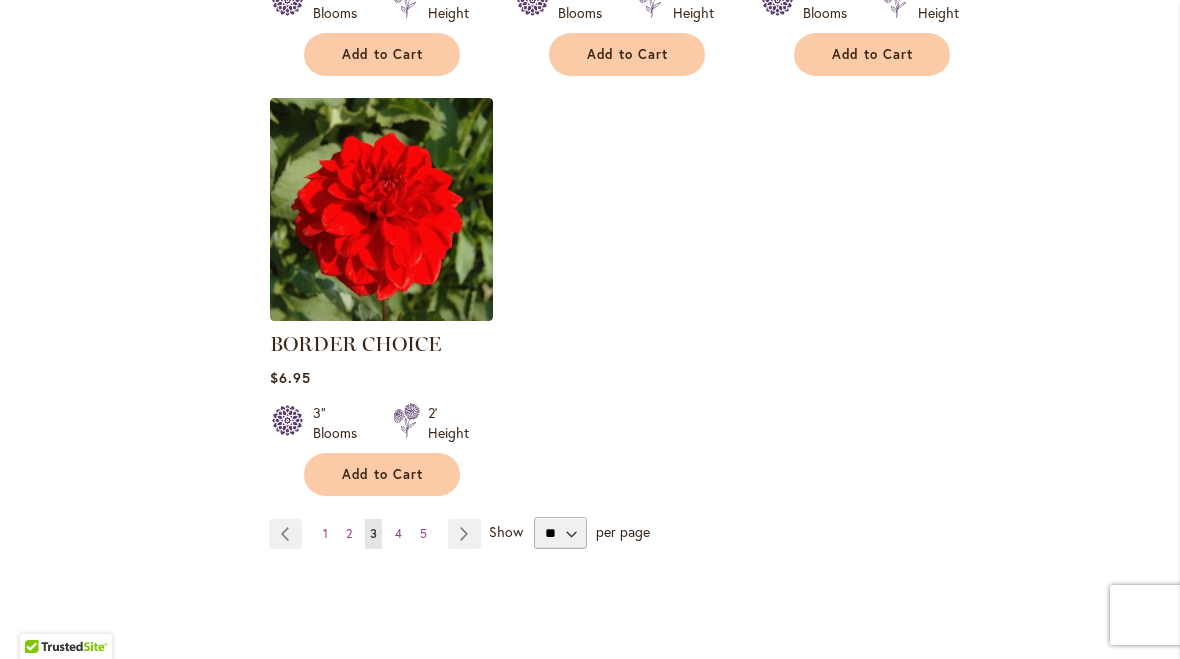 click on "Page
Next" at bounding box center (464, 534) 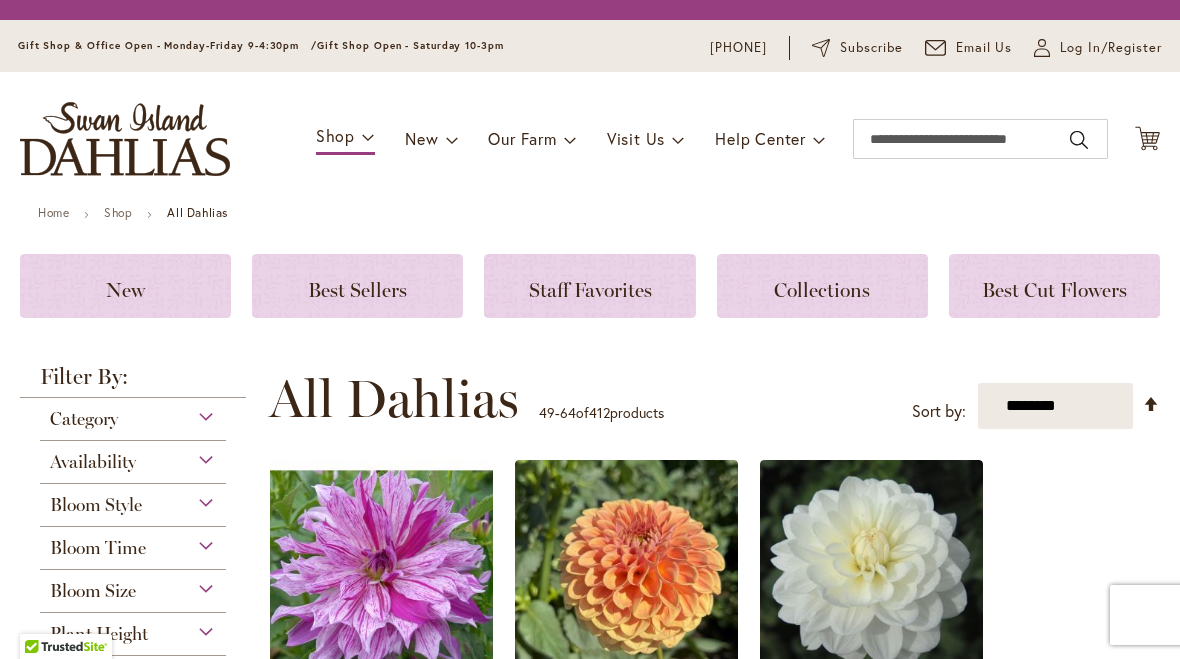 scroll, scrollTop: 0, scrollLeft: 0, axis: both 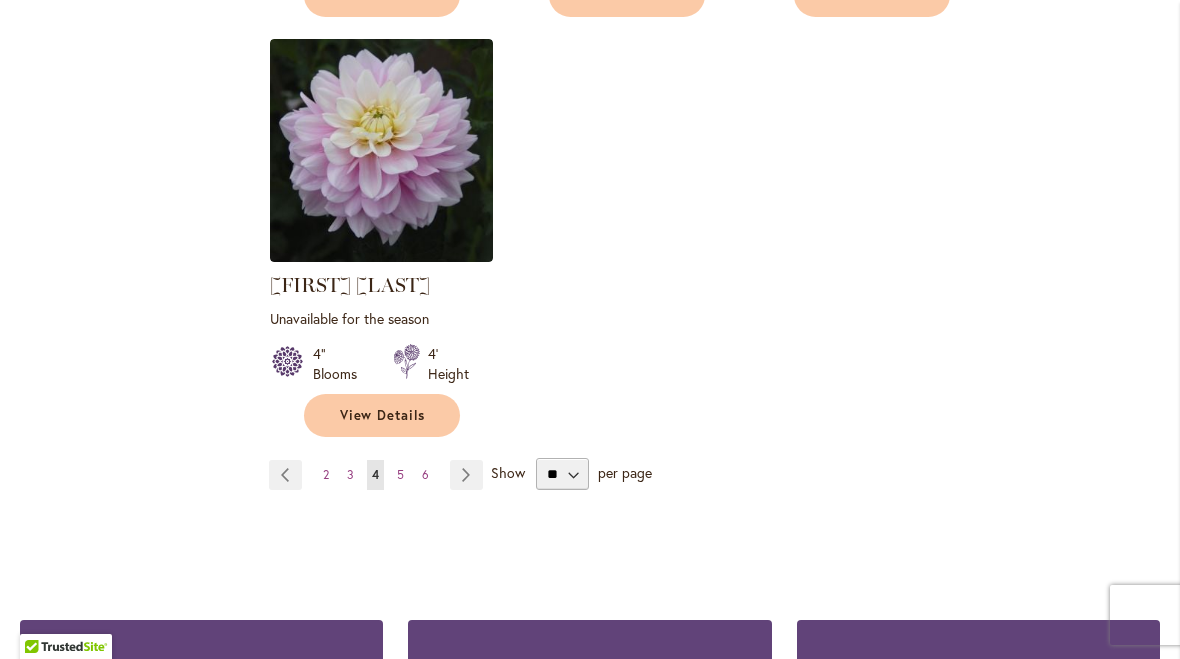 click on "Page
Next" at bounding box center [466, 475] 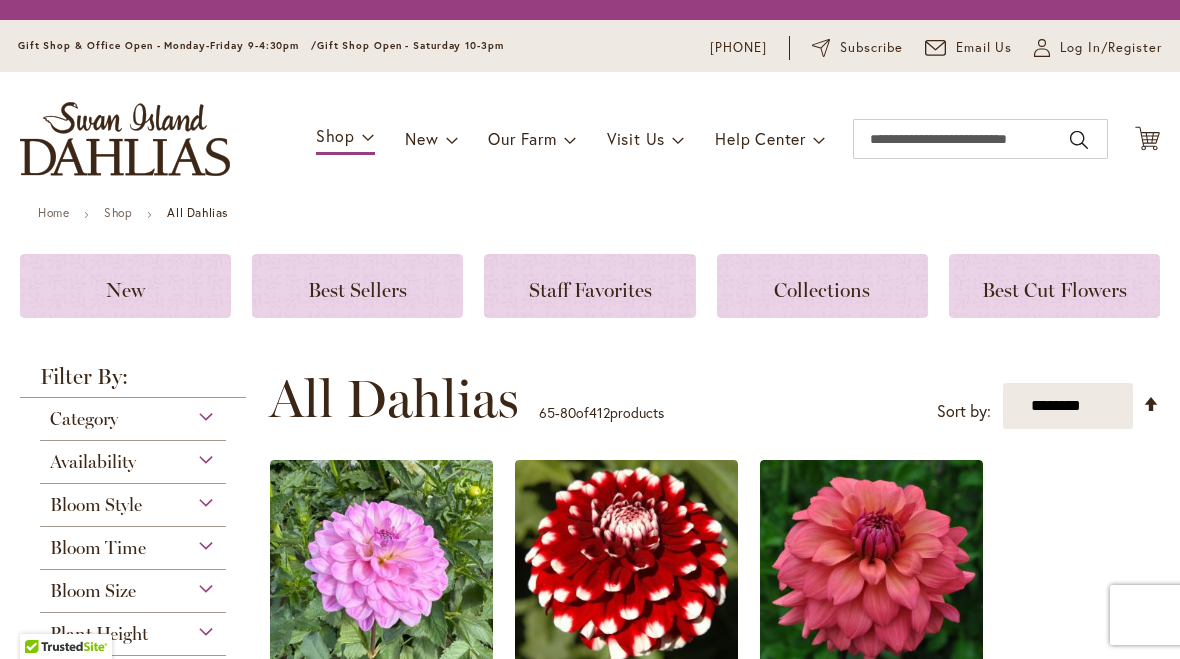 scroll, scrollTop: 0, scrollLeft: 0, axis: both 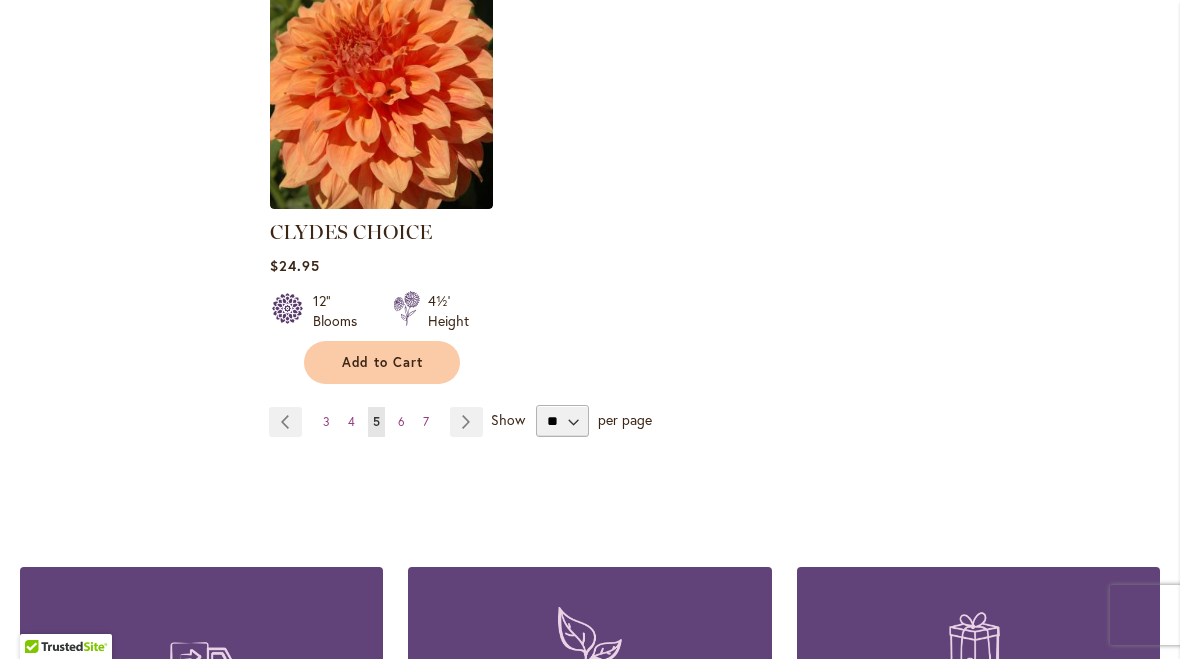 click on "Page
Next" at bounding box center [466, 422] 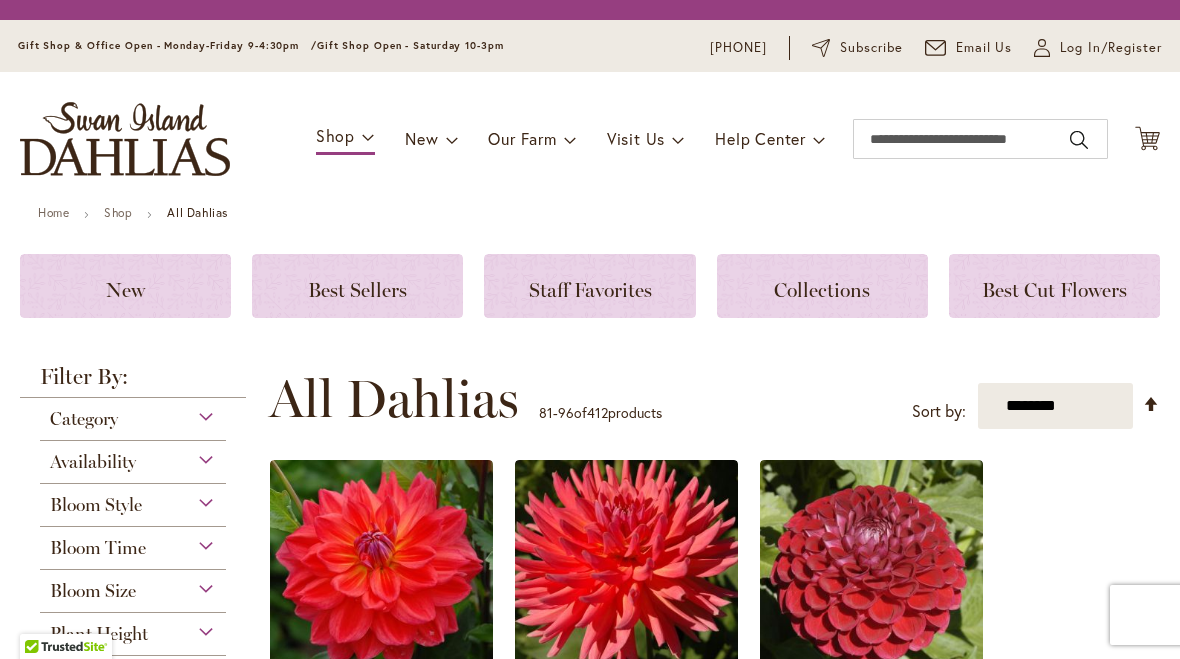 scroll, scrollTop: 0, scrollLeft: 0, axis: both 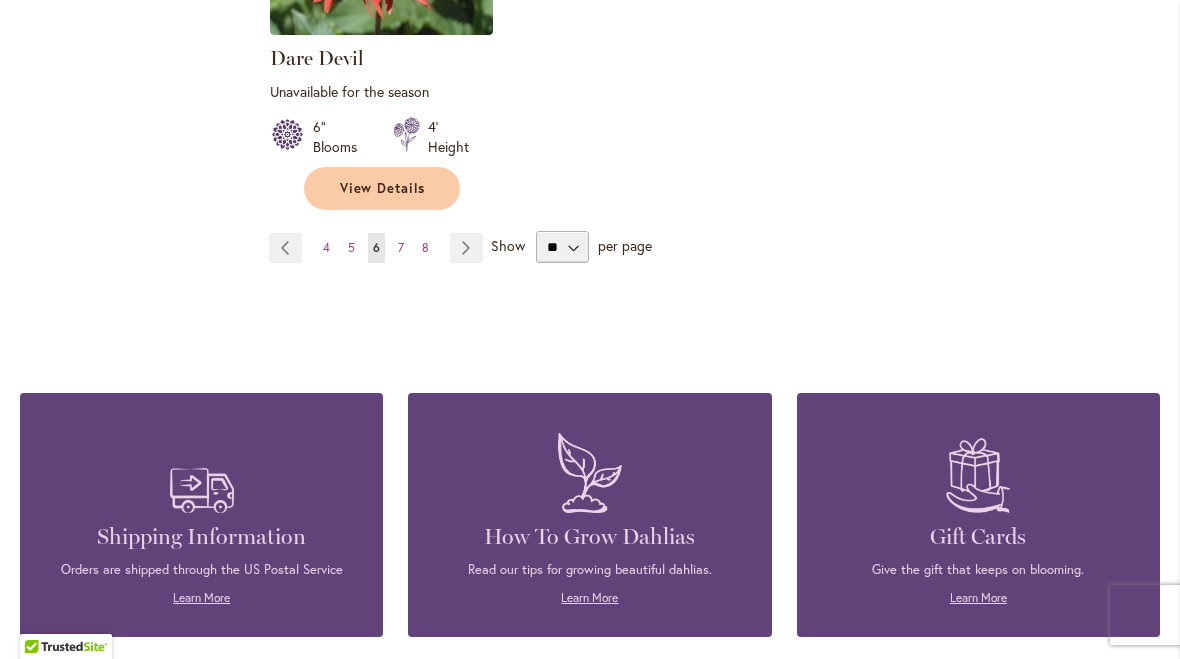 click on "Page
Next" at bounding box center [466, 248] 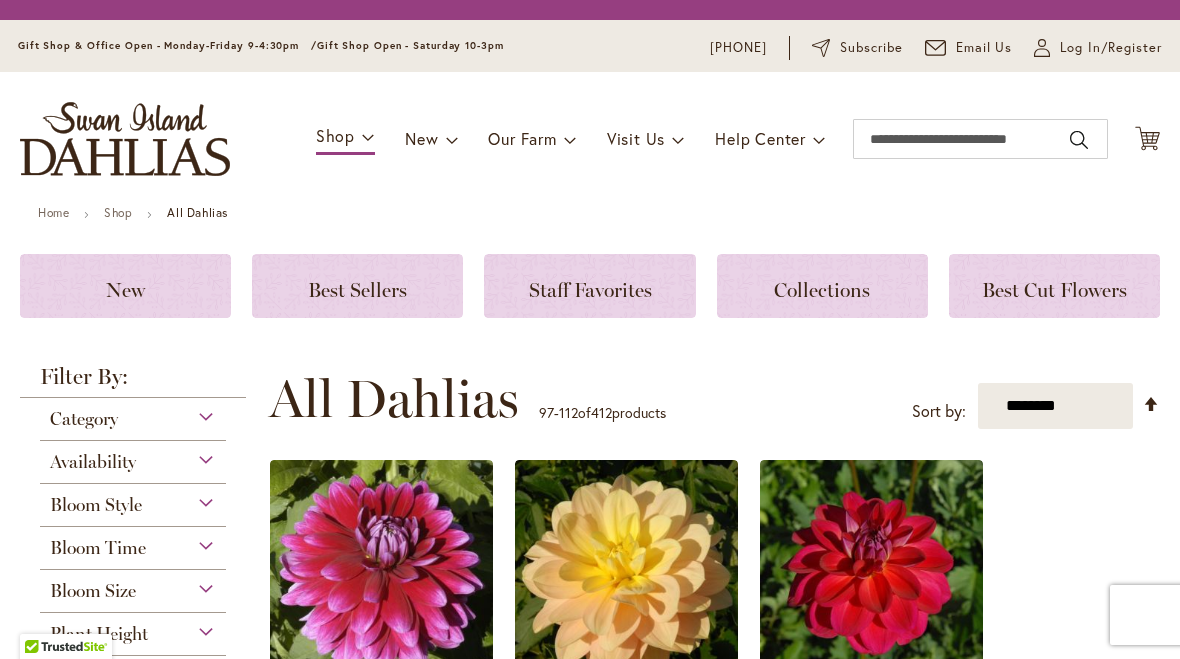 scroll, scrollTop: 0, scrollLeft: 0, axis: both 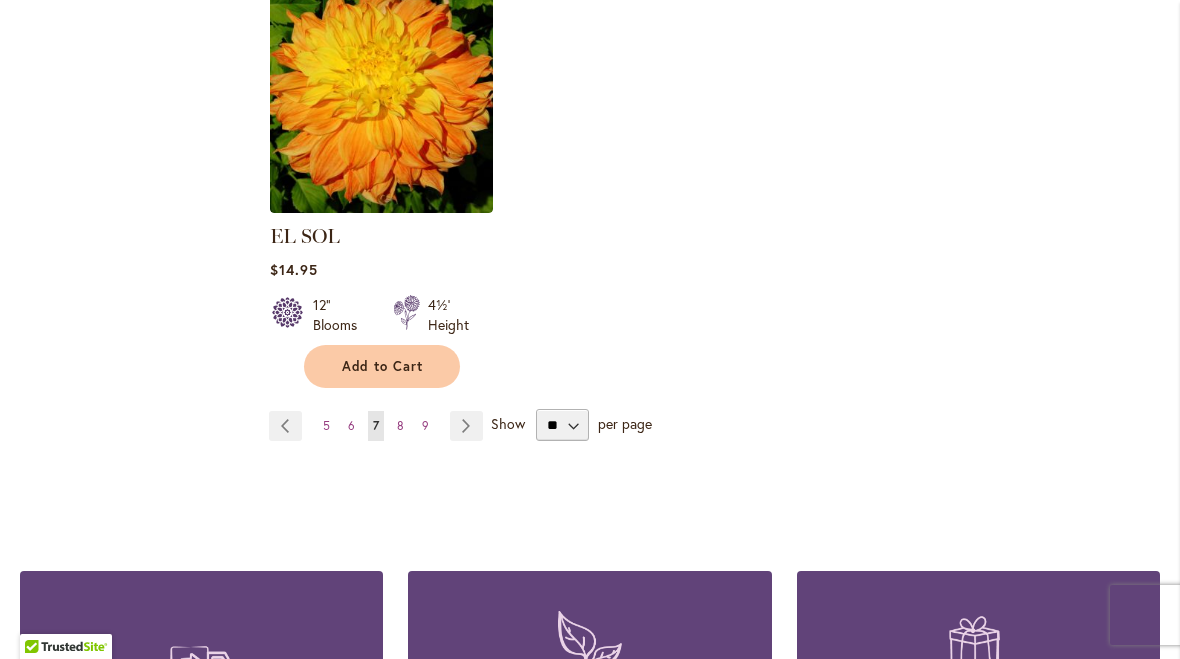 click on "Page
Next" at bounding box center [466, 426] 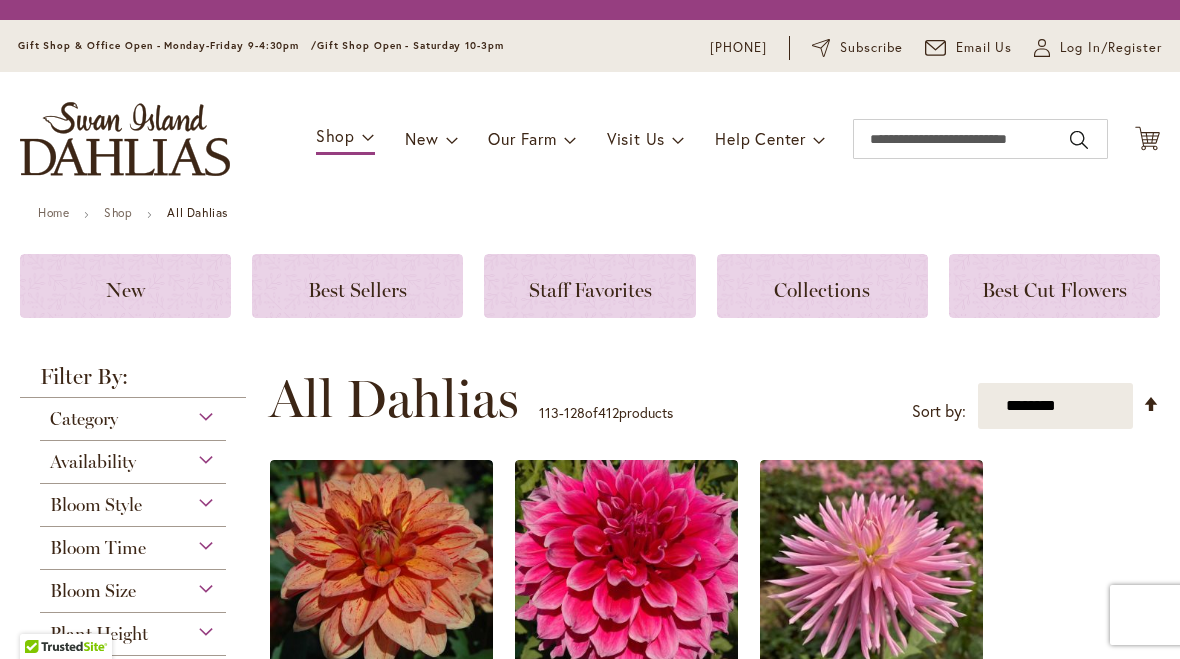scroll, scrollTop: 0, scrollLeft: 0, axis: both 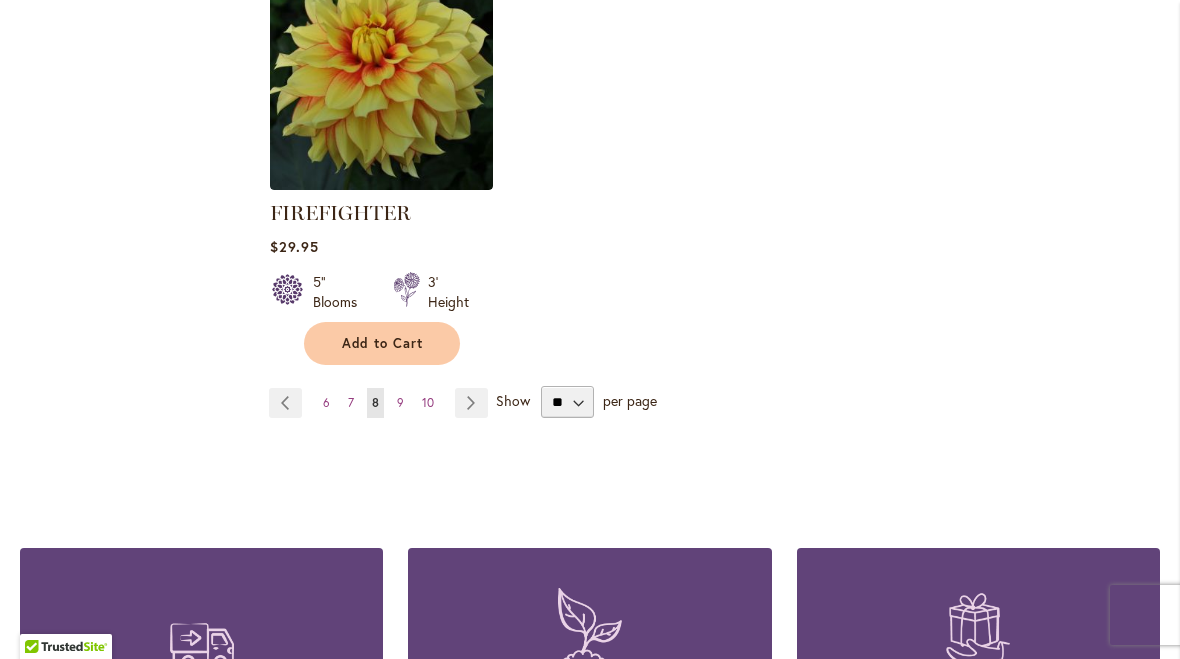 click on "Page
Next" at bounding box center [471, 403] 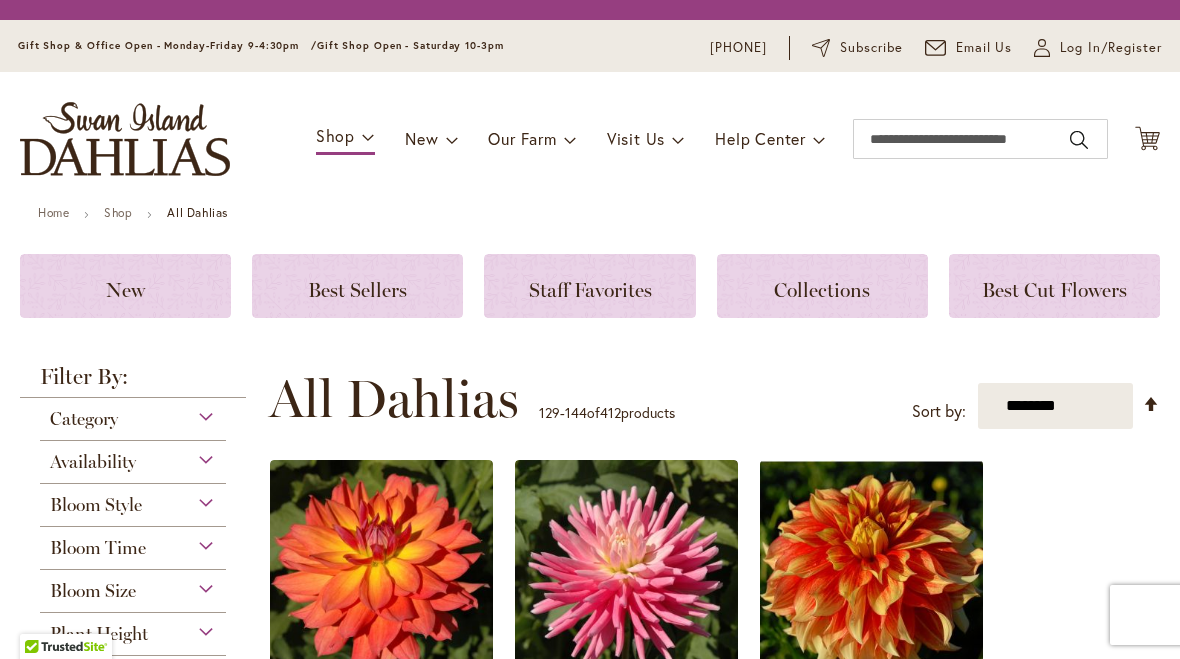 scroll, scrollTop: 0, scrollLeft: 0, axis: both 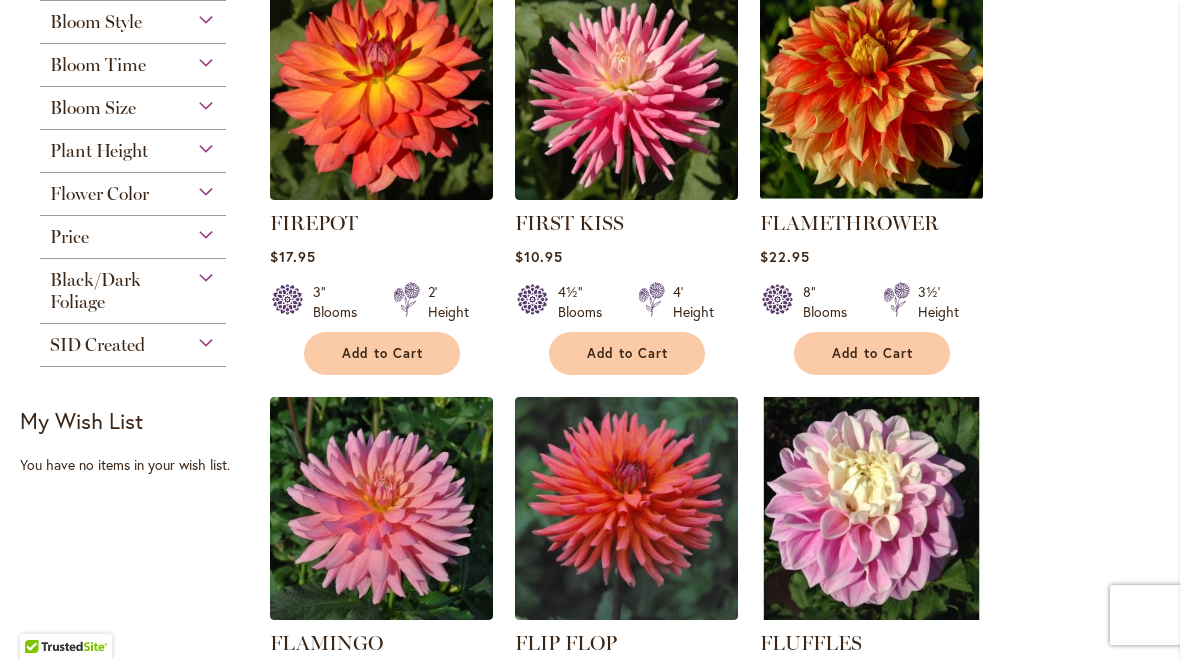 click on "FIREPOT
Rating:
98%
4                  Reviews
$17.95
3" Blooms 2' Height Add to Cart" at bounding box center [714, 1240] 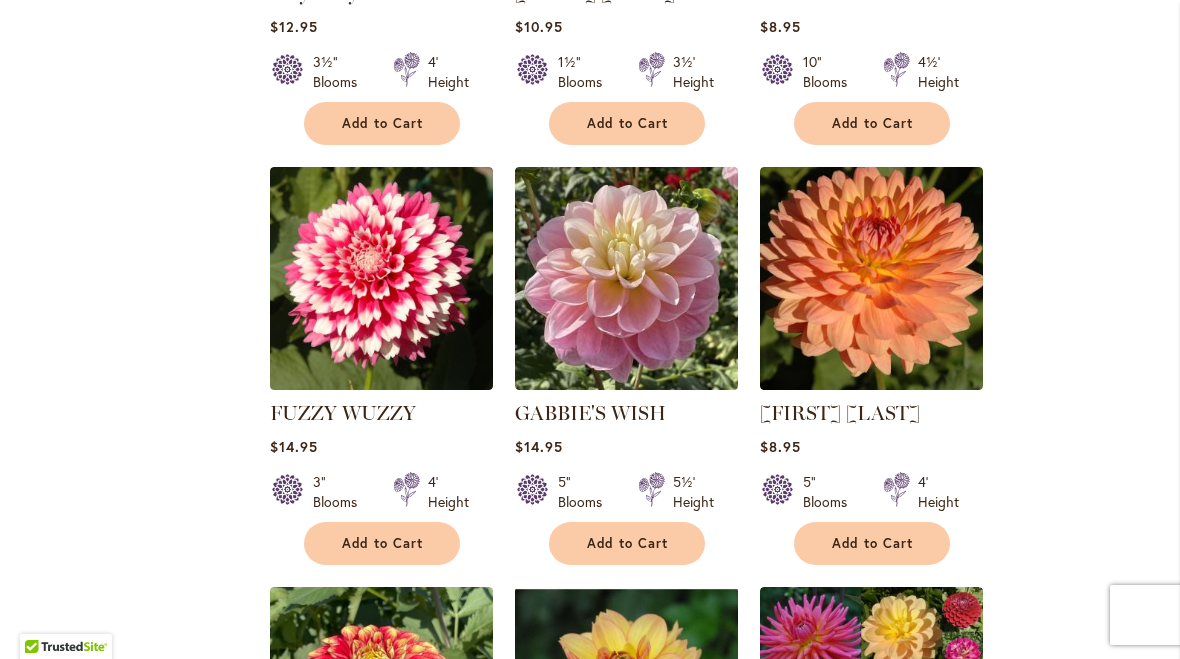 scroll, scrollTop: 1593, scrollLeft: 0, axis: vertical 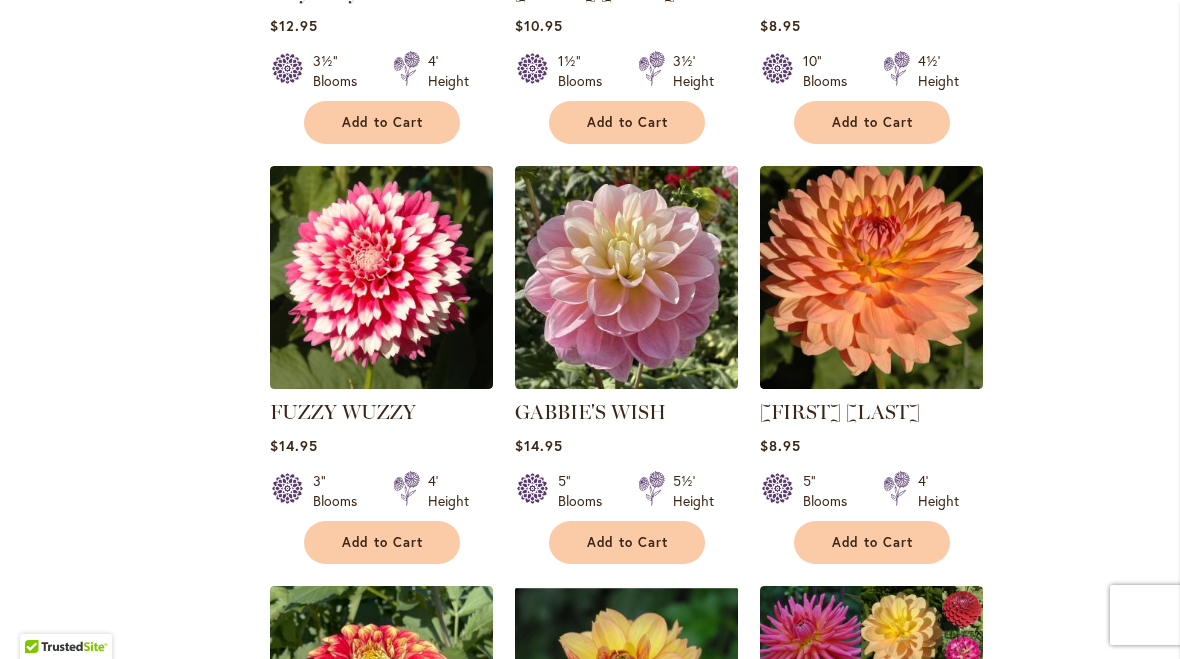 click on "Add to Cart" at bounding box center (382, 542) 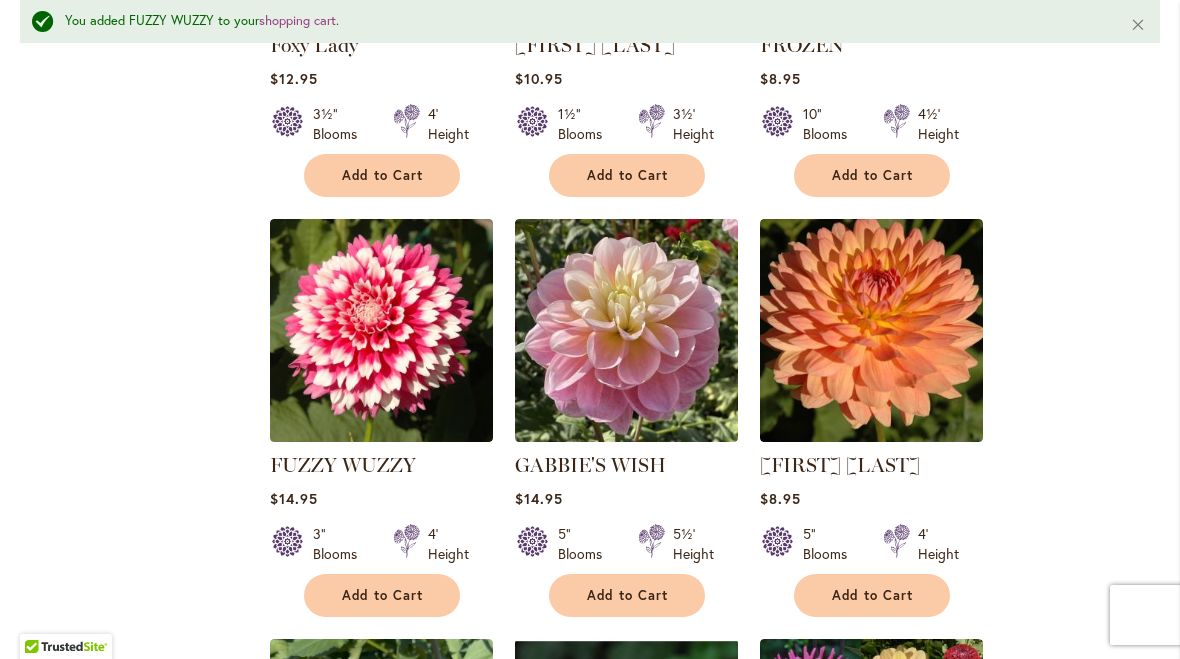 click on "FIREPOT
Rating:
98%
4                  Reviews
$17.95
3" Blooms 2' Height Add to Cart" at bounding box center [714, 222] 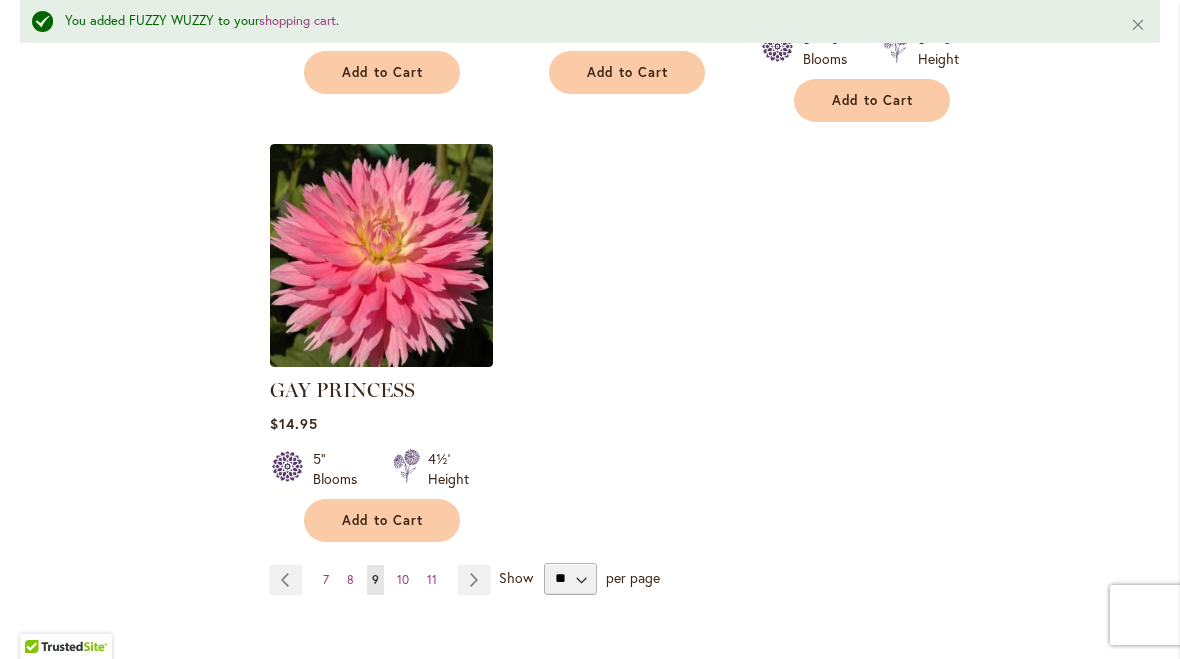 scroll, scrollTop: 2538, scrollLeft: 0, axis: vertical 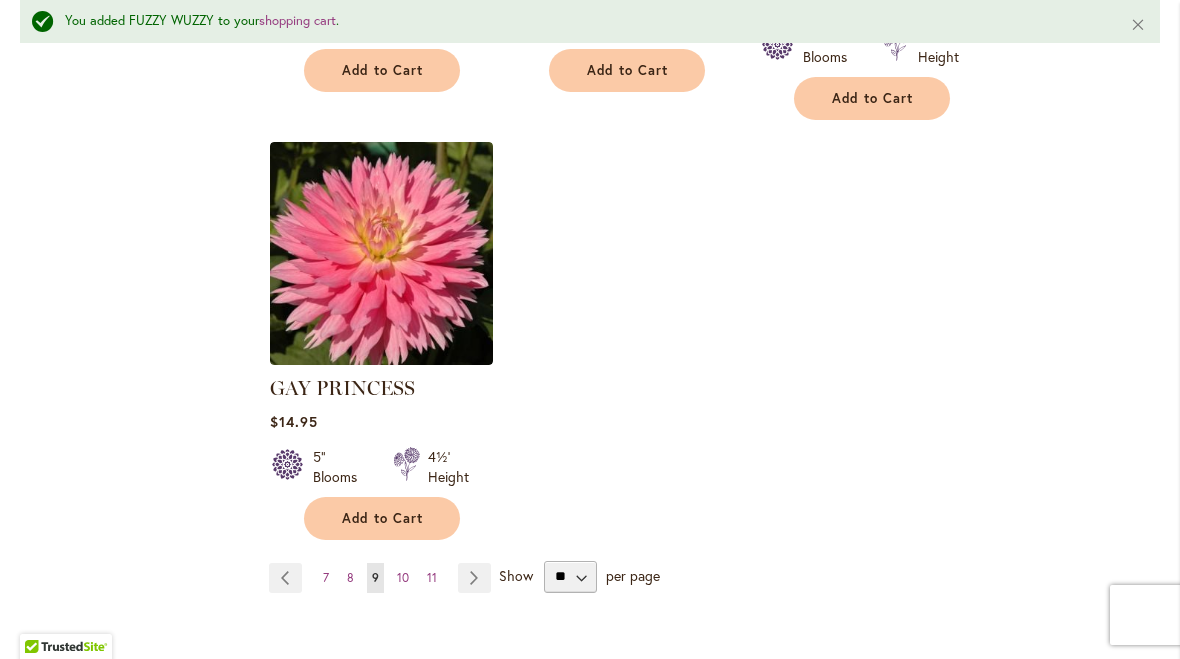 click on "Page
Next" at bounding box center (474, 578) 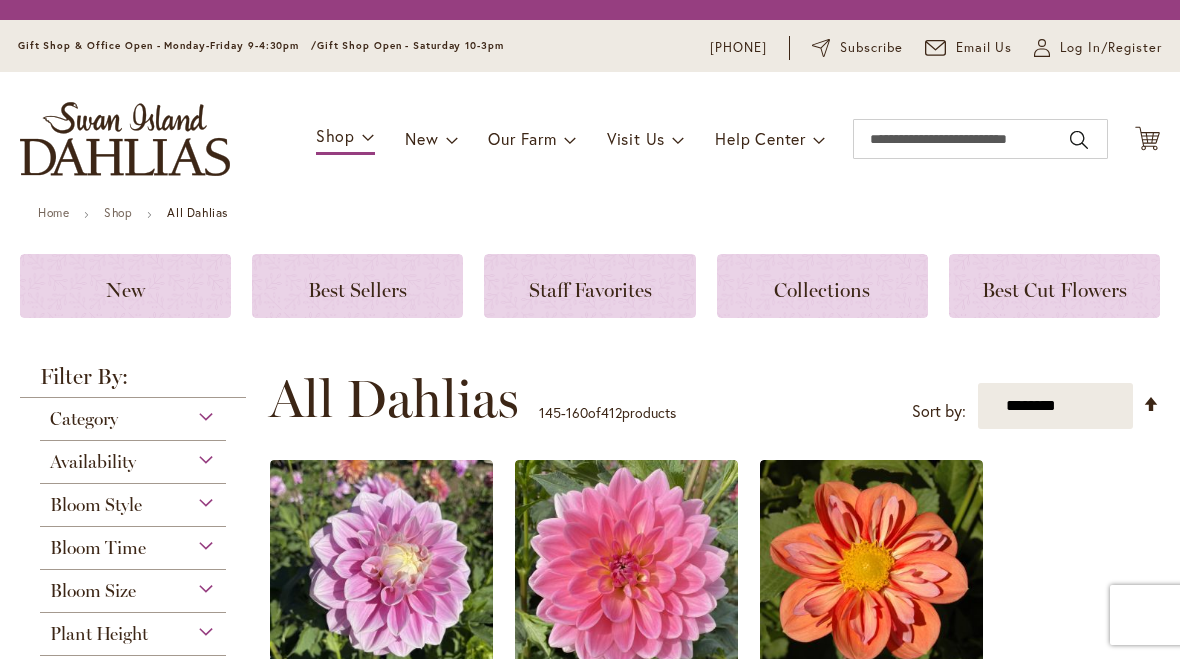 scroll, scrollTop: 0, scrollLeft: 0, axis: both 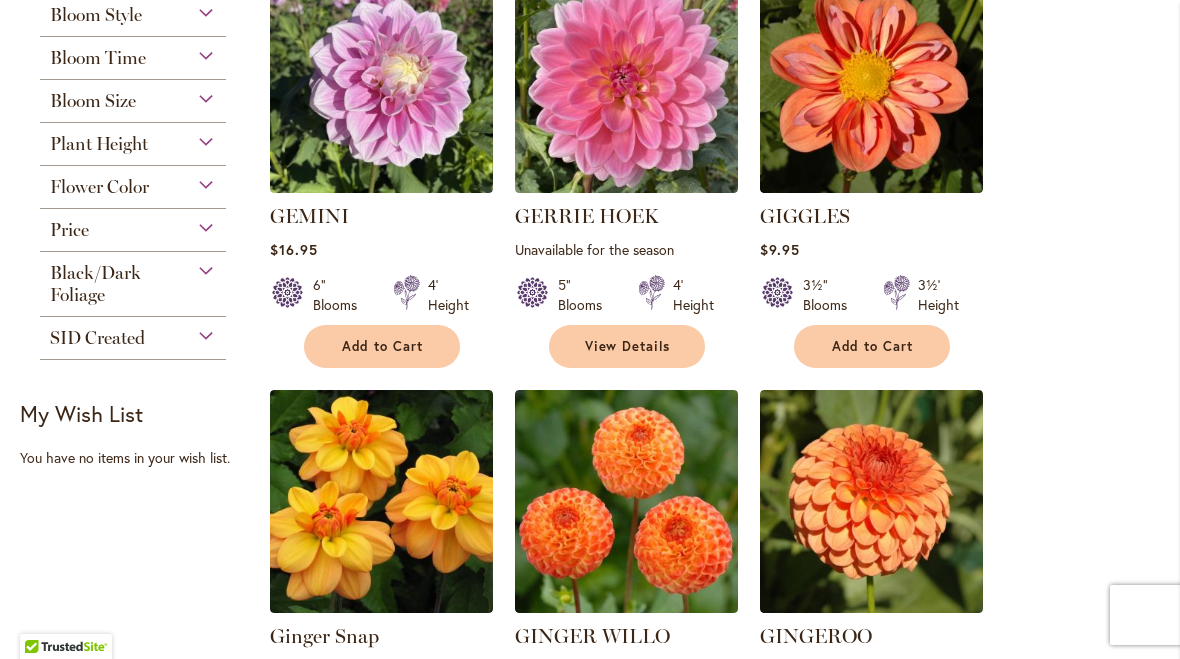 click on "Add to Cart" at bounding box center [873, 346] 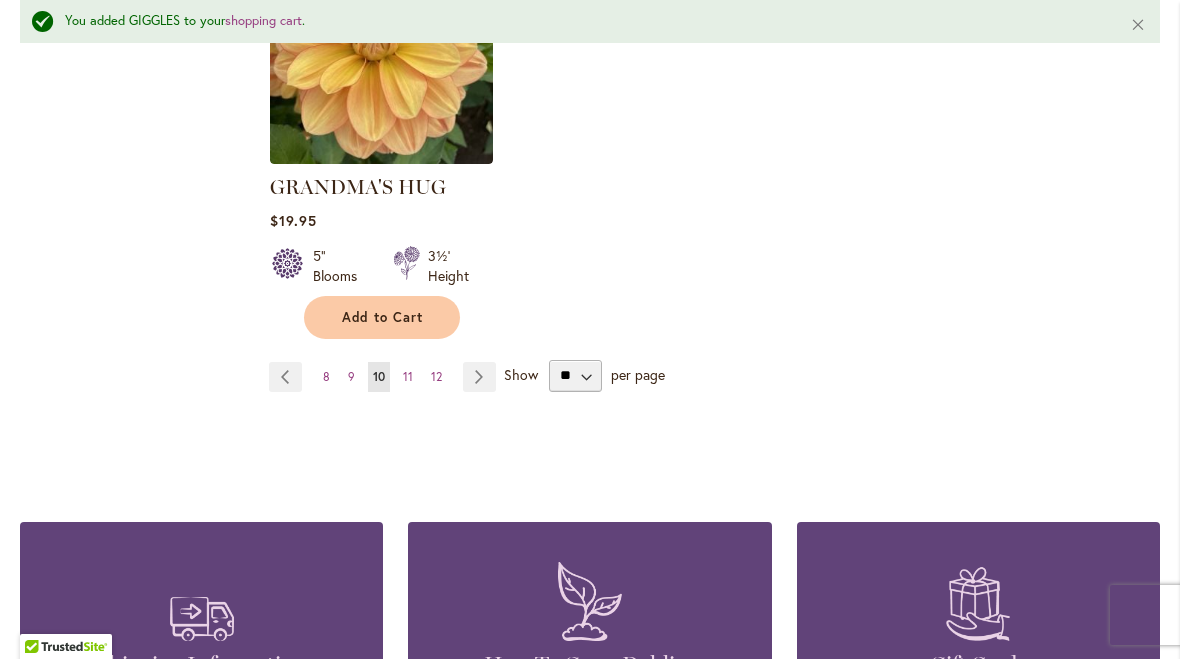 scroll, scrollTop: 2752, scrollLeft: 0, axis: vertical 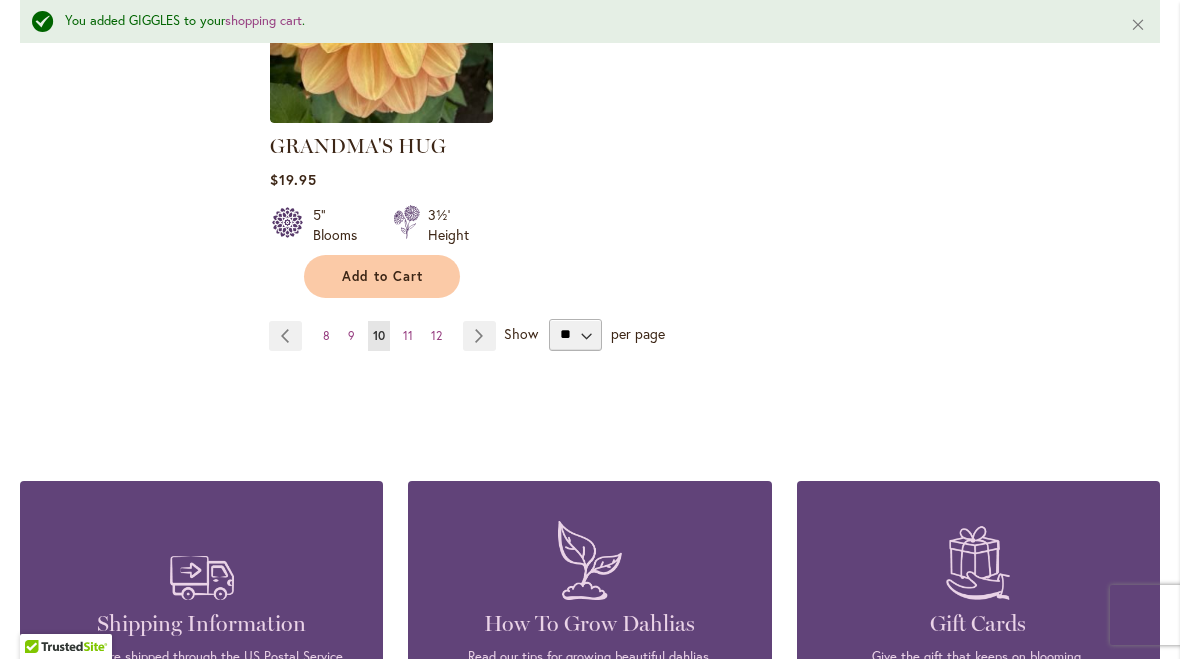 click on "Page
Next" at bounding box center (479, 336) 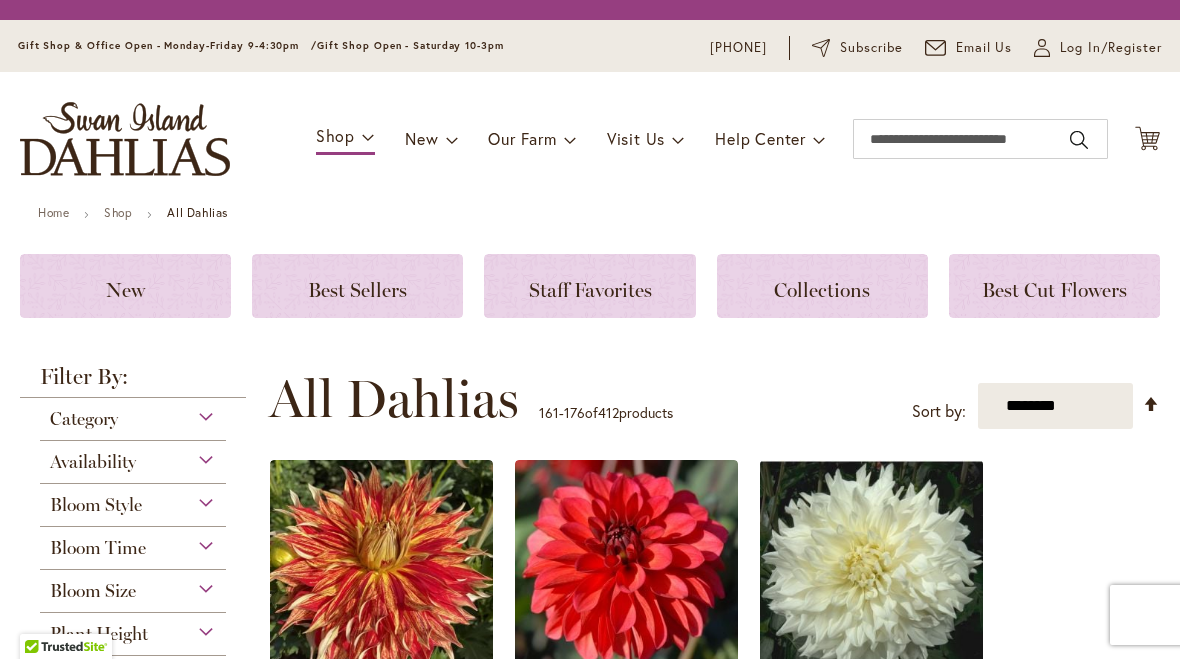 scroll, scrollTop: 0, scrollLeft: 0, axis: both 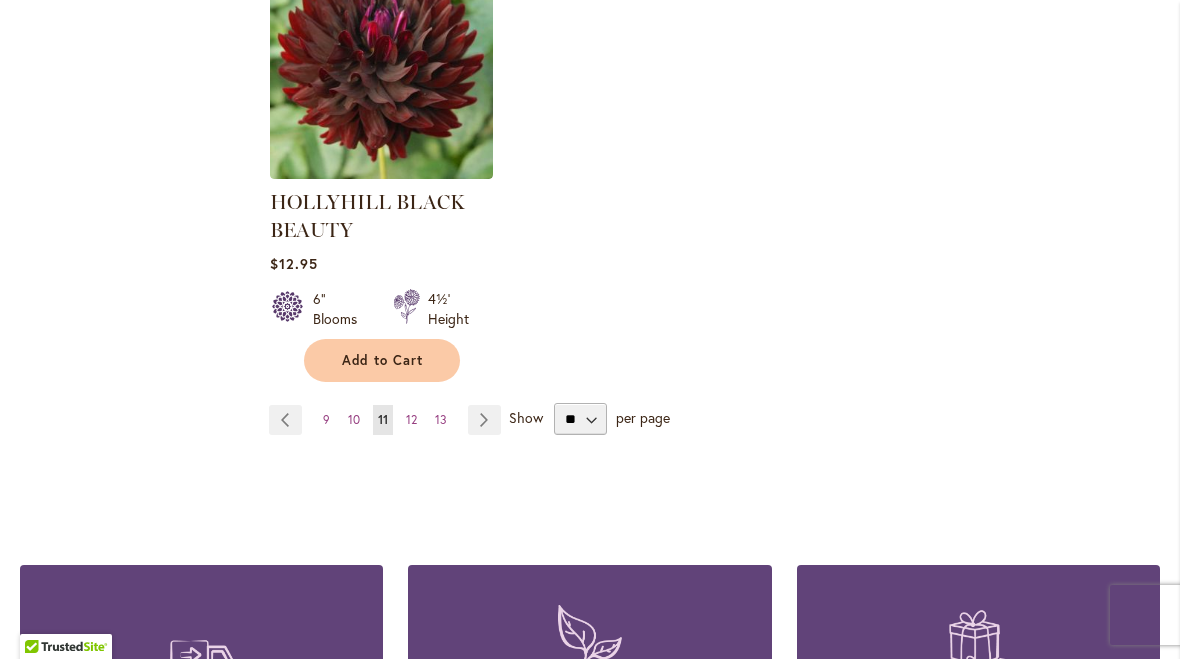 click on "Page
Next" at bounding box center [484, 420] 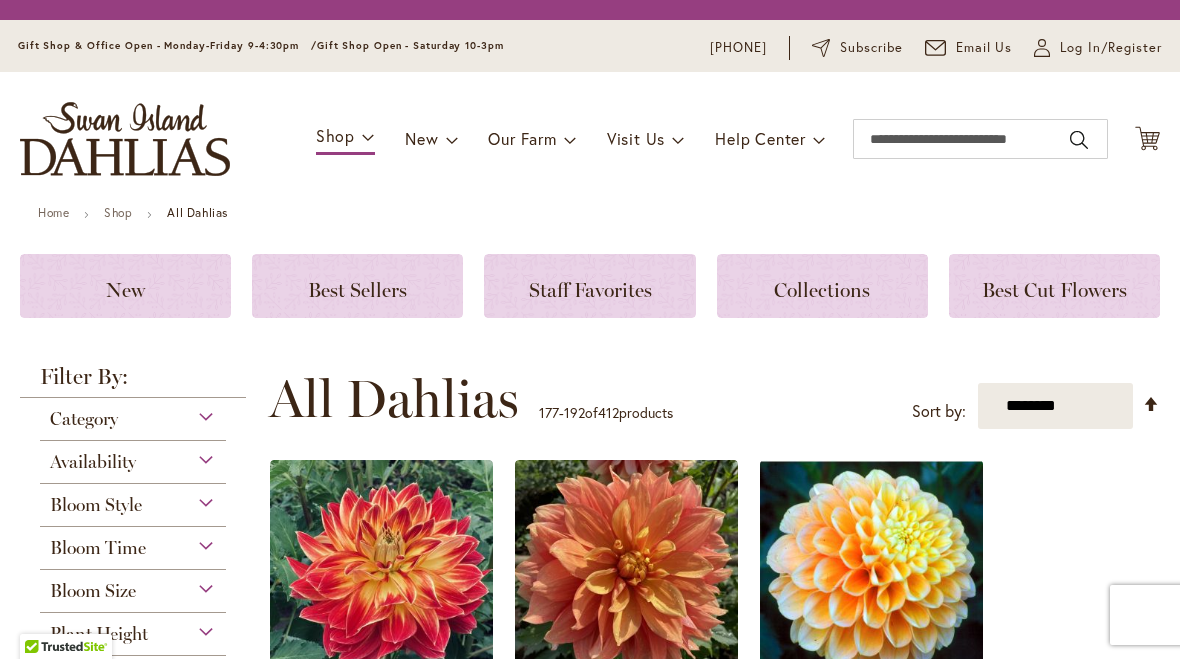 scroll, scrollTop: 0, scrollLeft: 0, axis: both 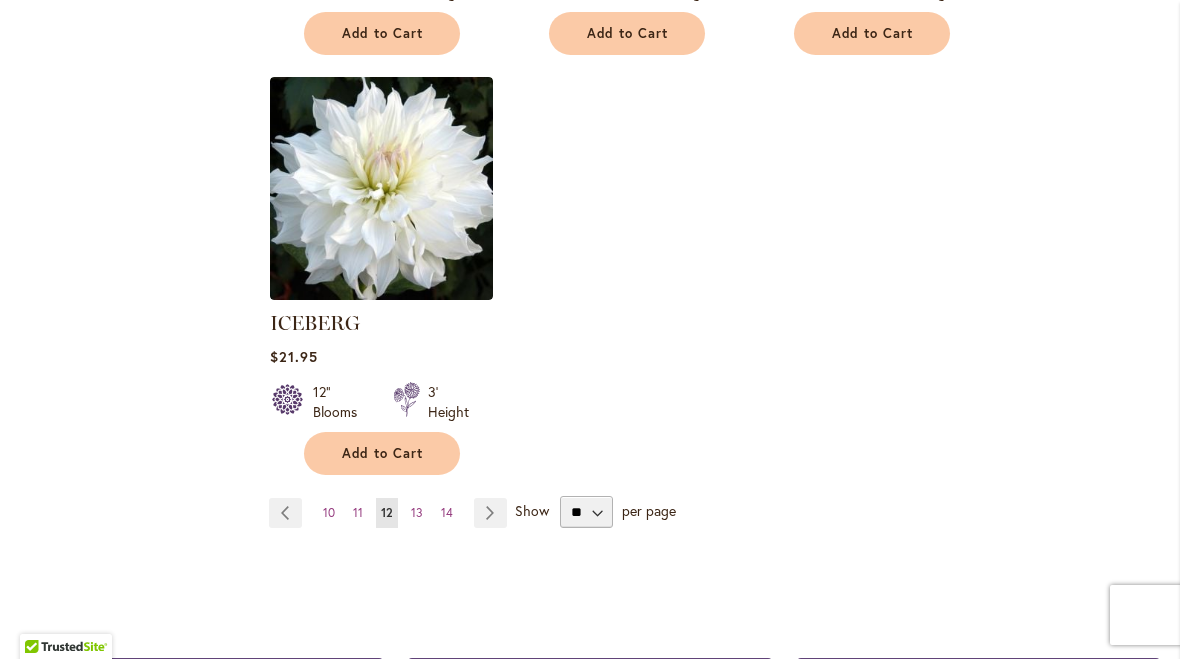 click on "Page
Next" at bounding box center (490, 513) 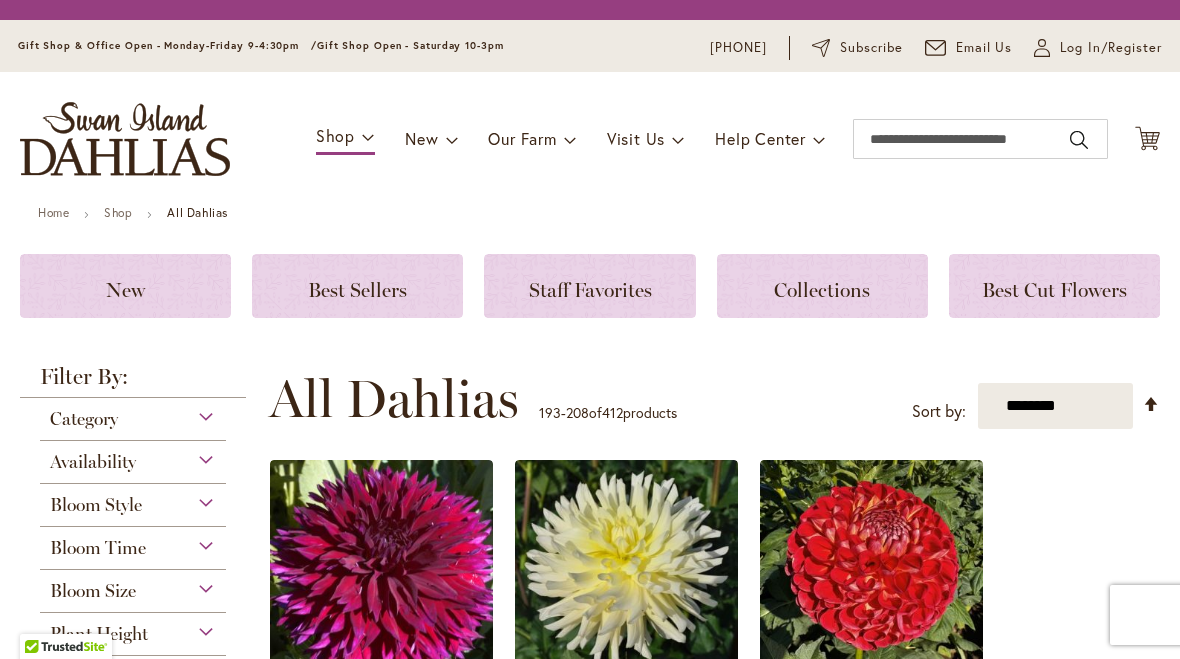 scroll, scrollTop: 0, scrollLeft: 0, axis: both 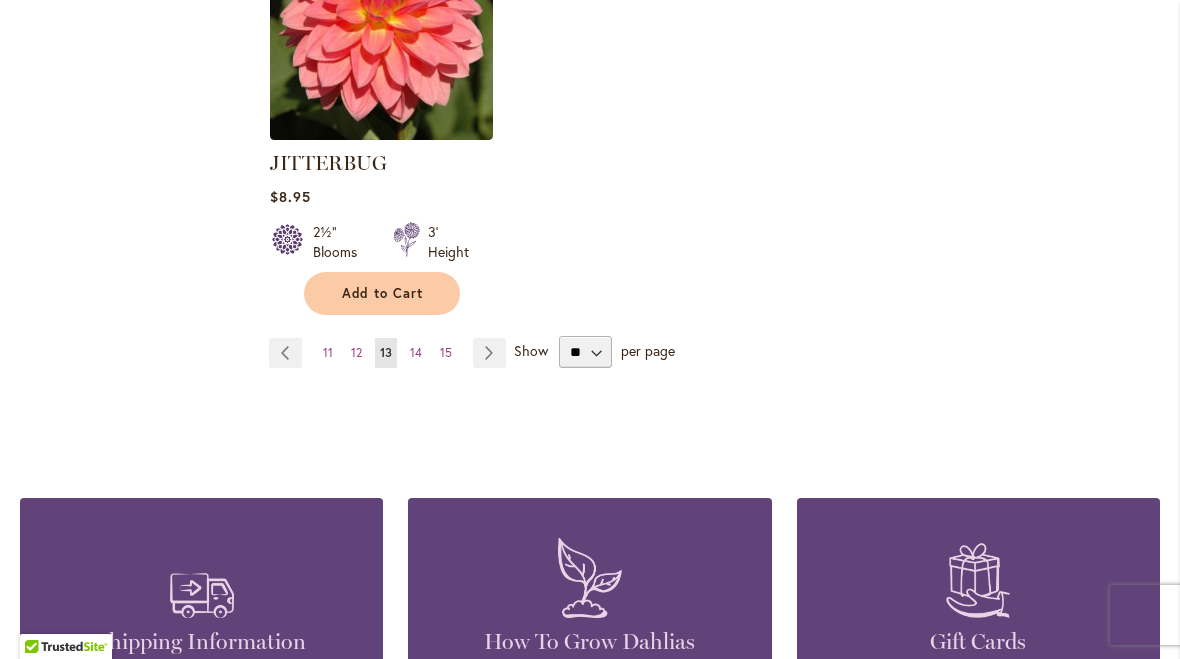 click on "Page
Next" at bounding box center (489, 353) 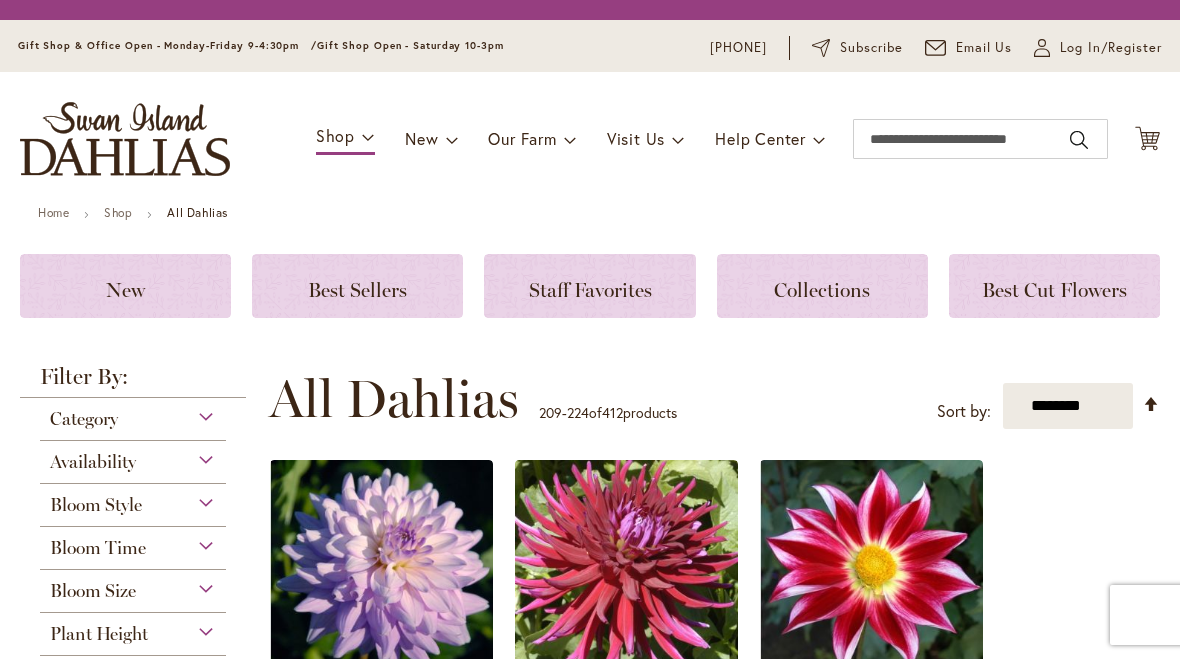 scroll, scrollTop: 0, scrollLeft: 0, axis: both 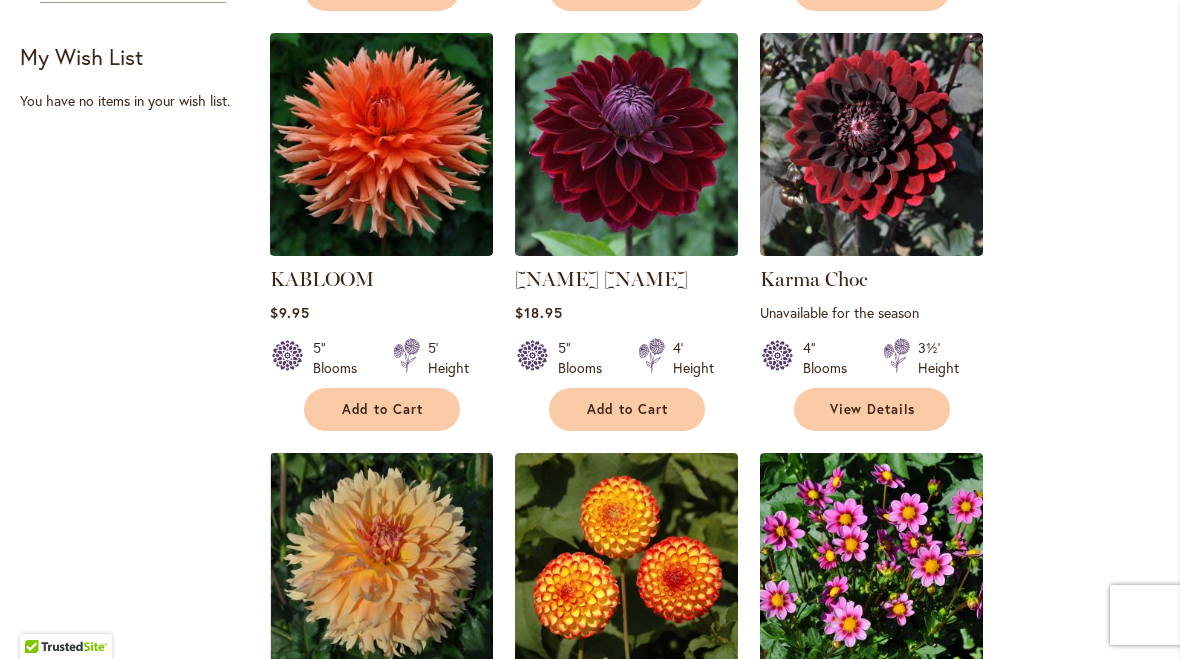 click on "Add to Cart" at bounding box center (628, 409) 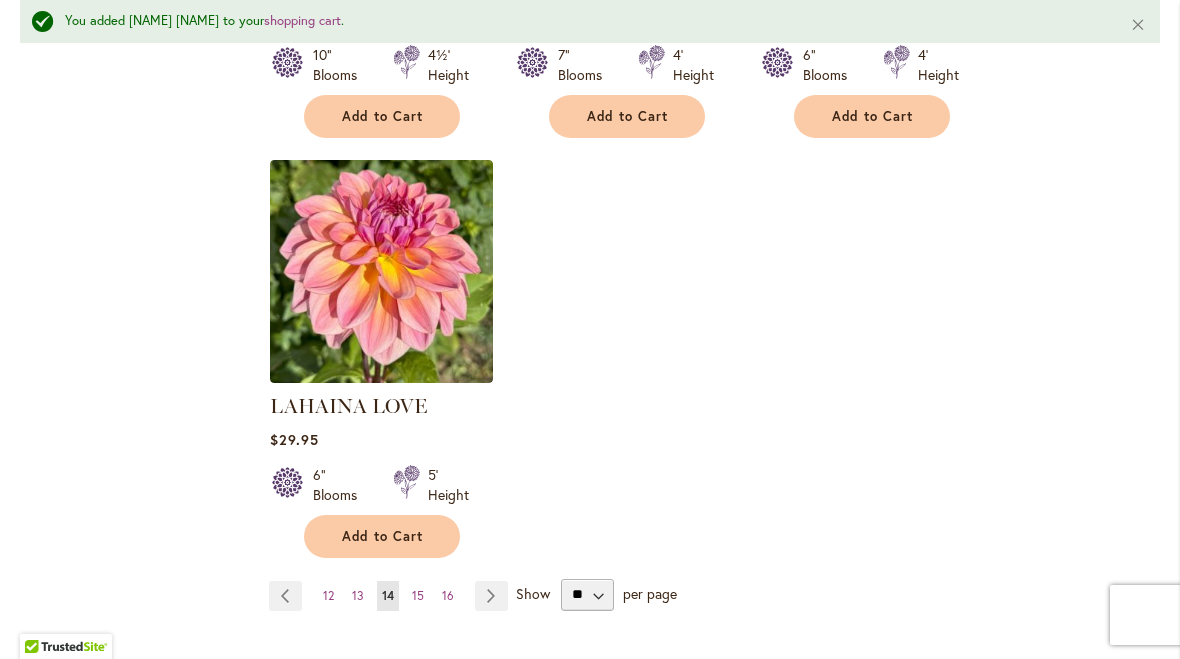 scroll, scrollTop: 2495, scrollLeft: 0, axis: vertical 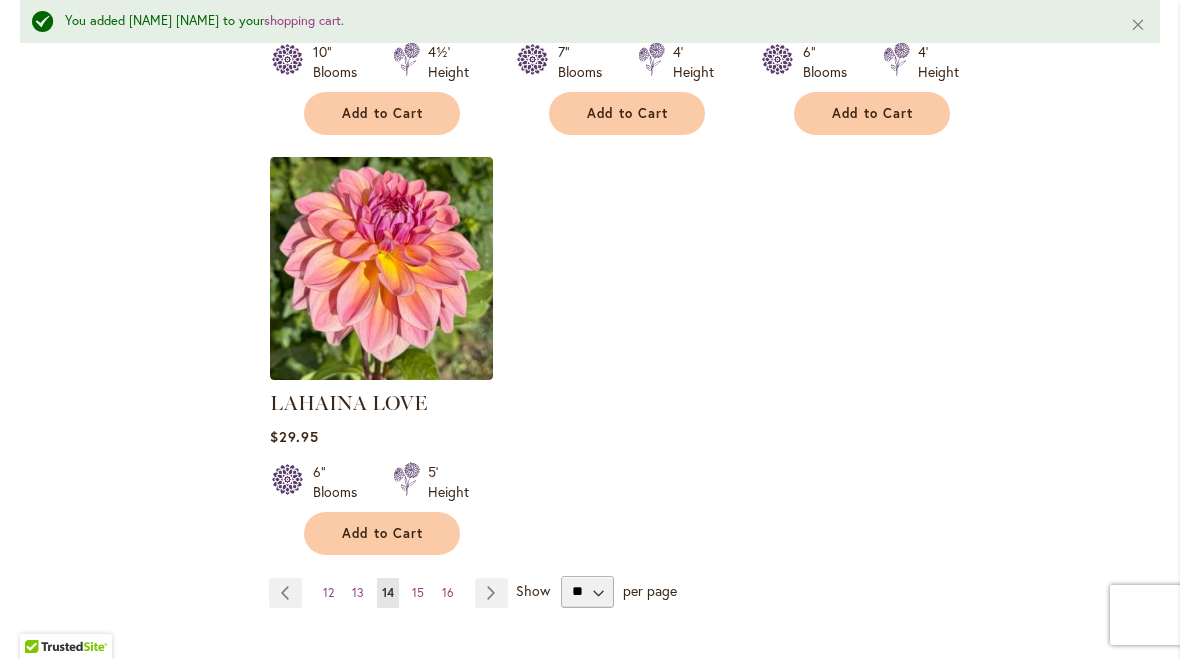 click on "Show" at bounding box center [533, 589] 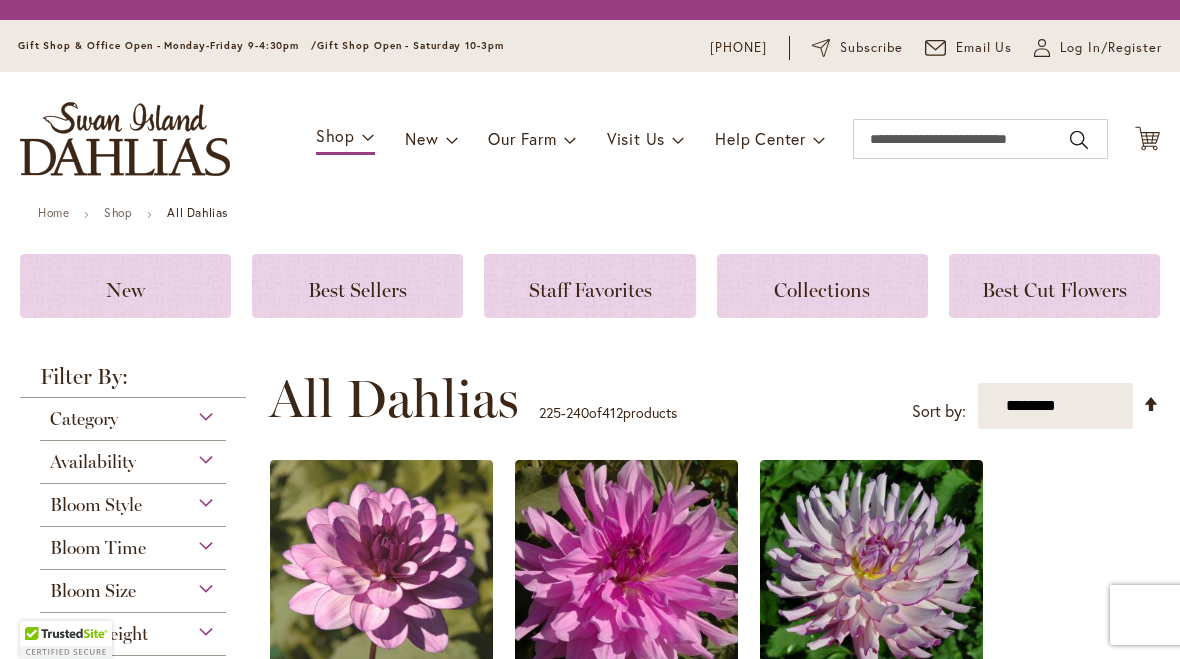 scroll, scrollTop: 0, scrollLeft: 0, axis: both 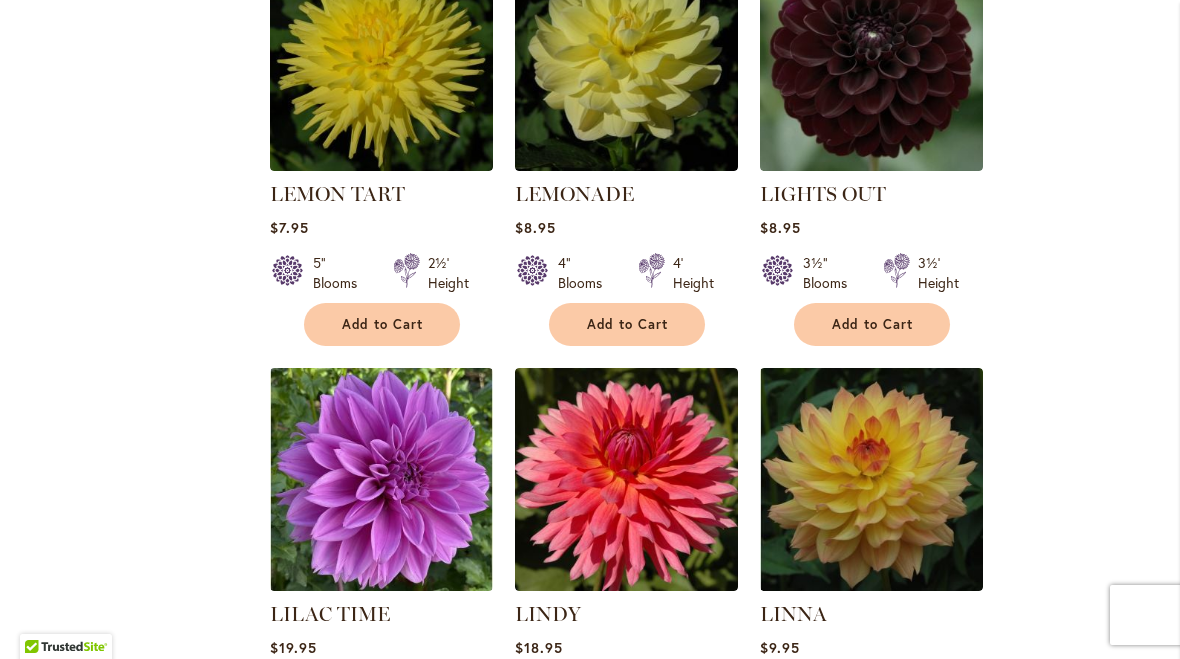 click on "Add to Cart" at bounding box center (873, 324) 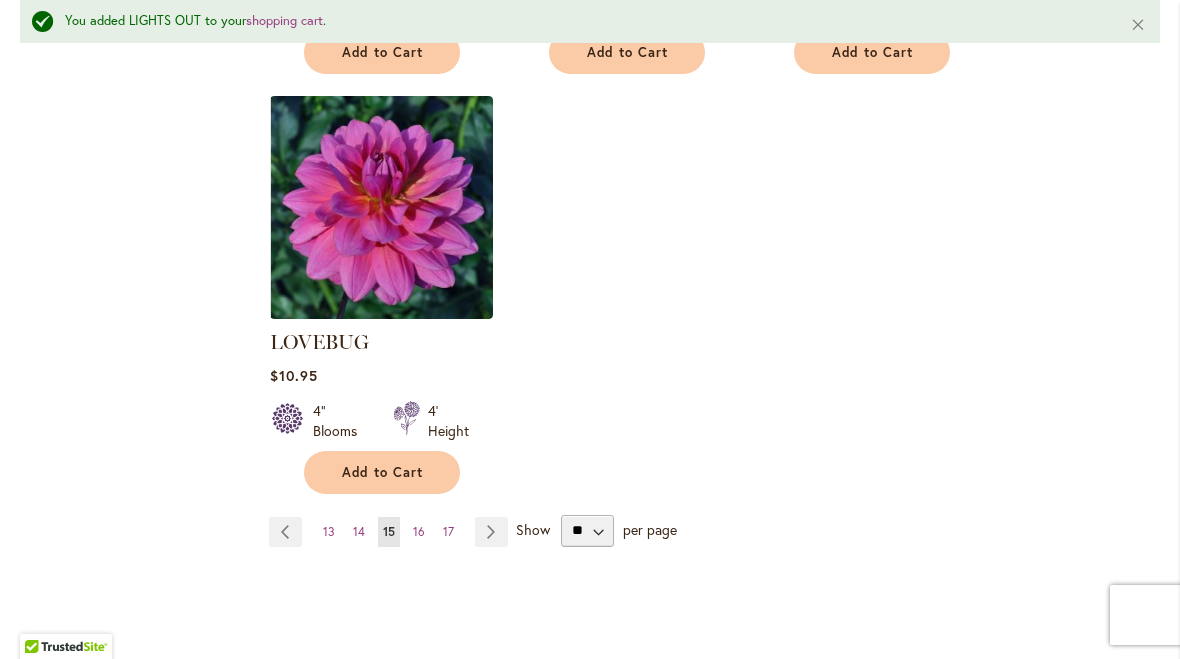 scroll, scrollTop: 2587, scrollLeft: 0, axis: vertical 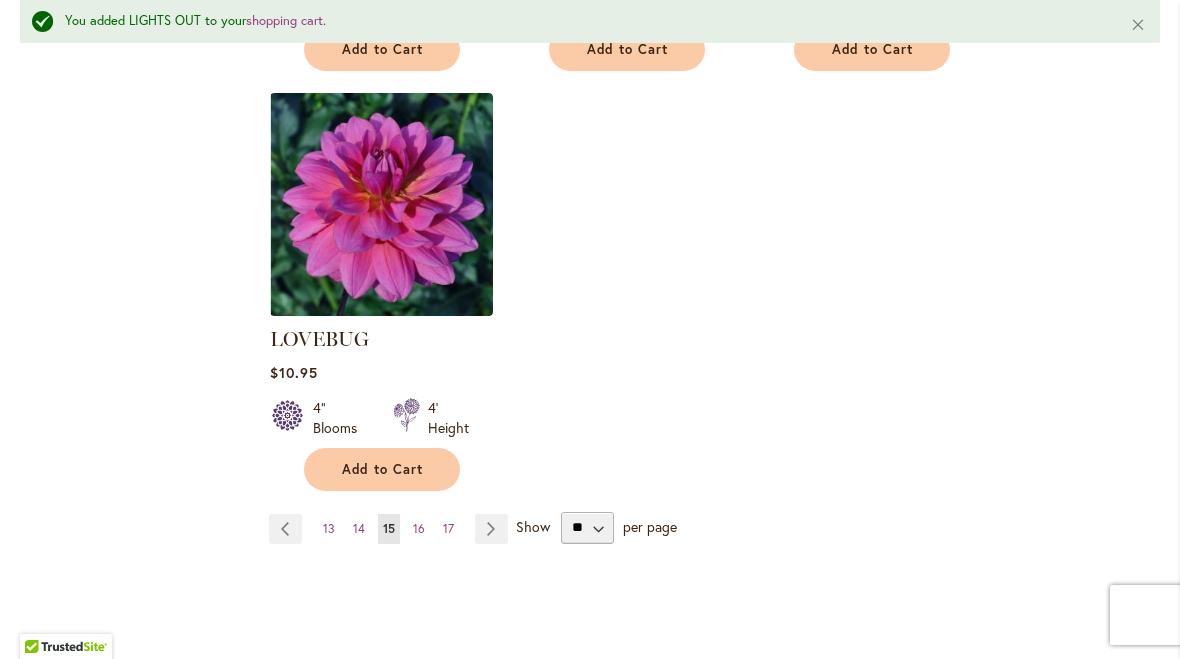 click on "Page
Next" at bounding box center (491, 529) 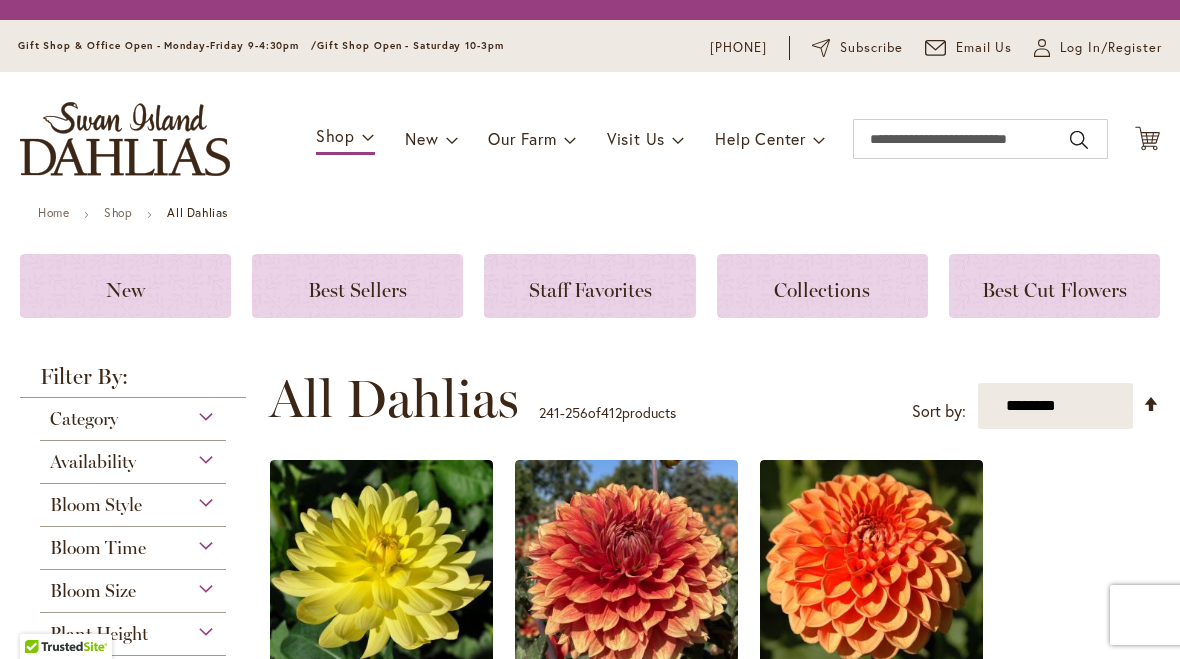 scroll, scrollTop: 0, scrollLeft: 0, axis: both 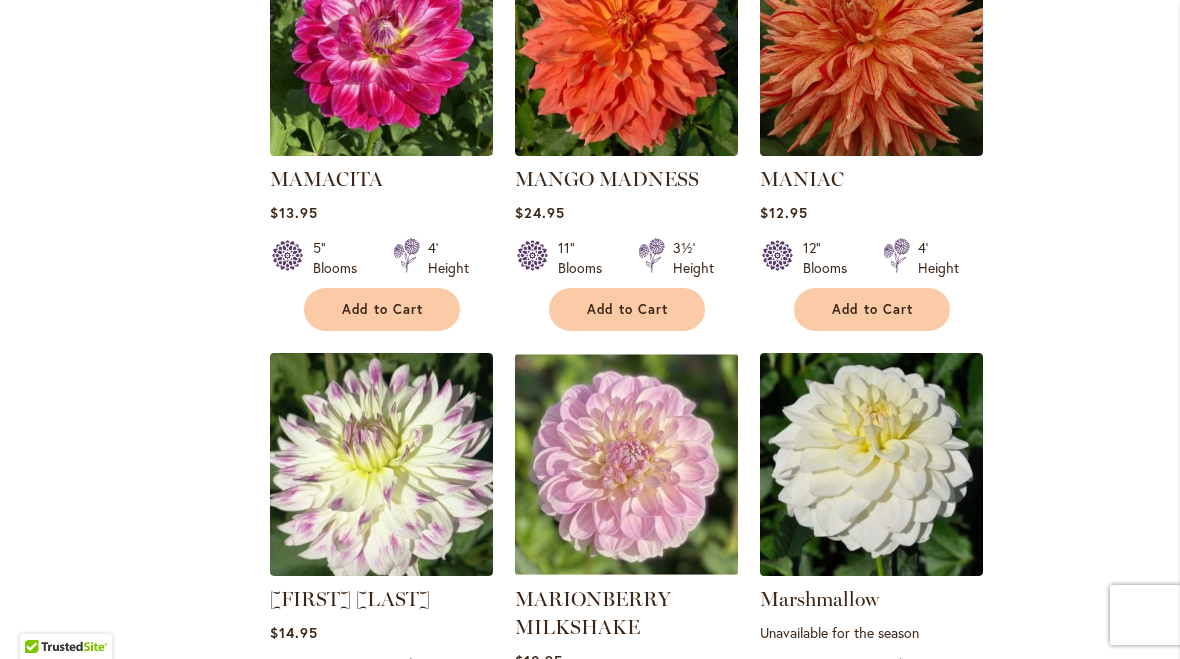 click on "Add to Cart" at bounding box center [872, 309] 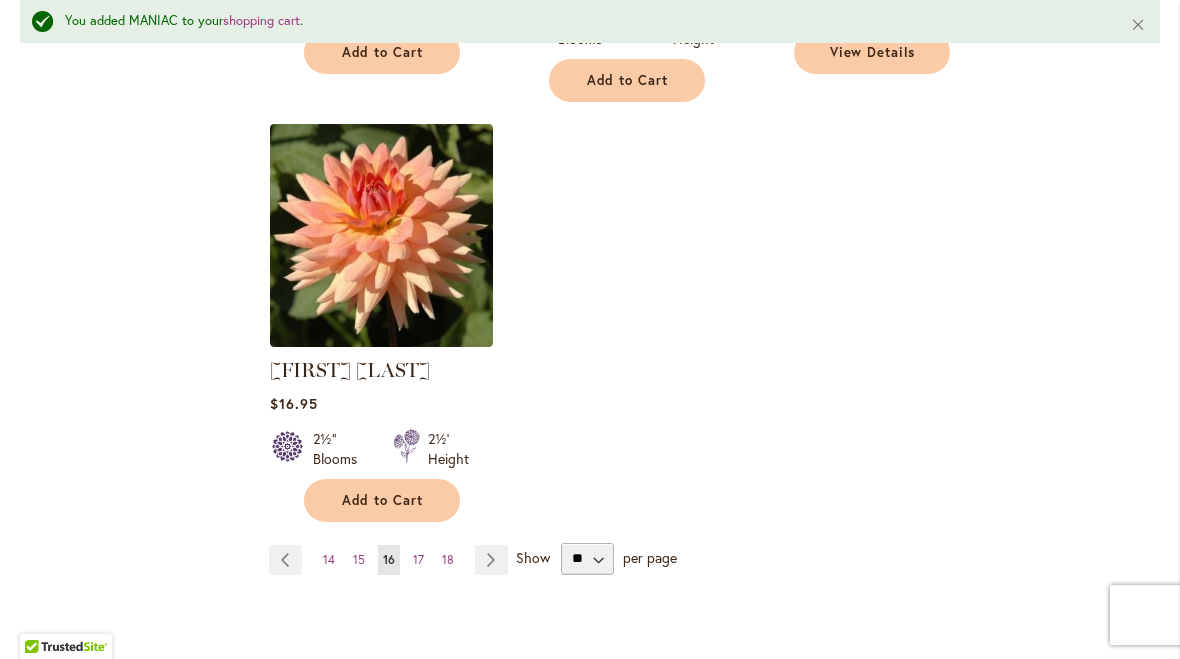scroll, scrollTop: 2557, scrollLeft: 0, axis: vertical 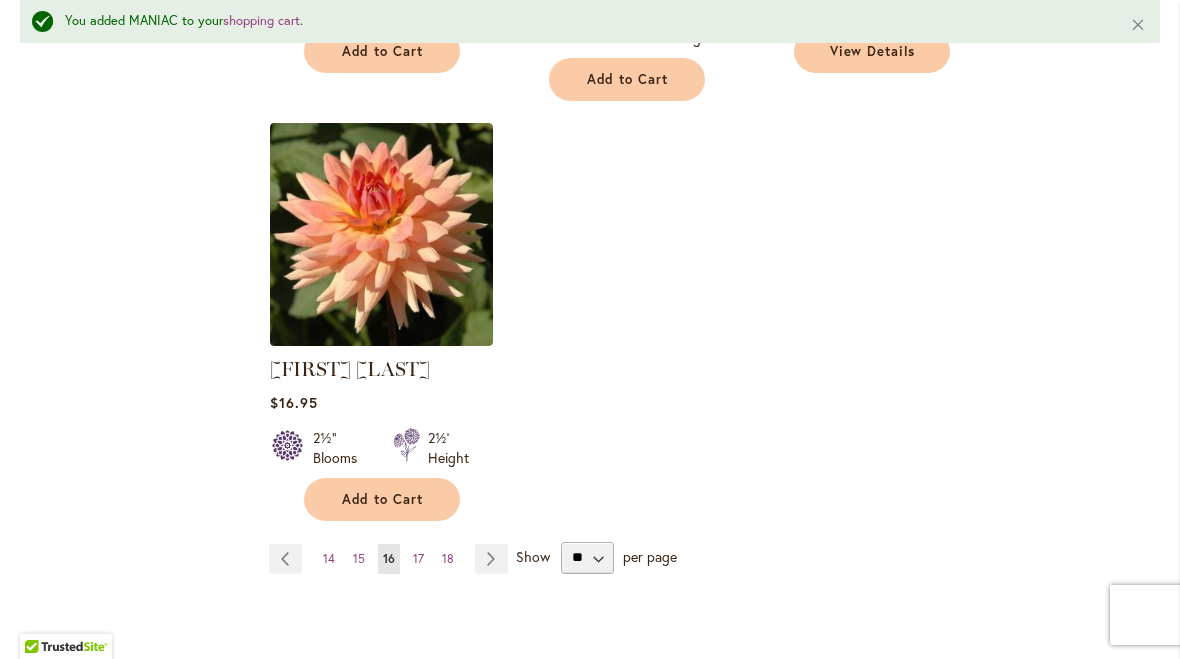 click on "Page
Next" at bounding box center [491, 559] 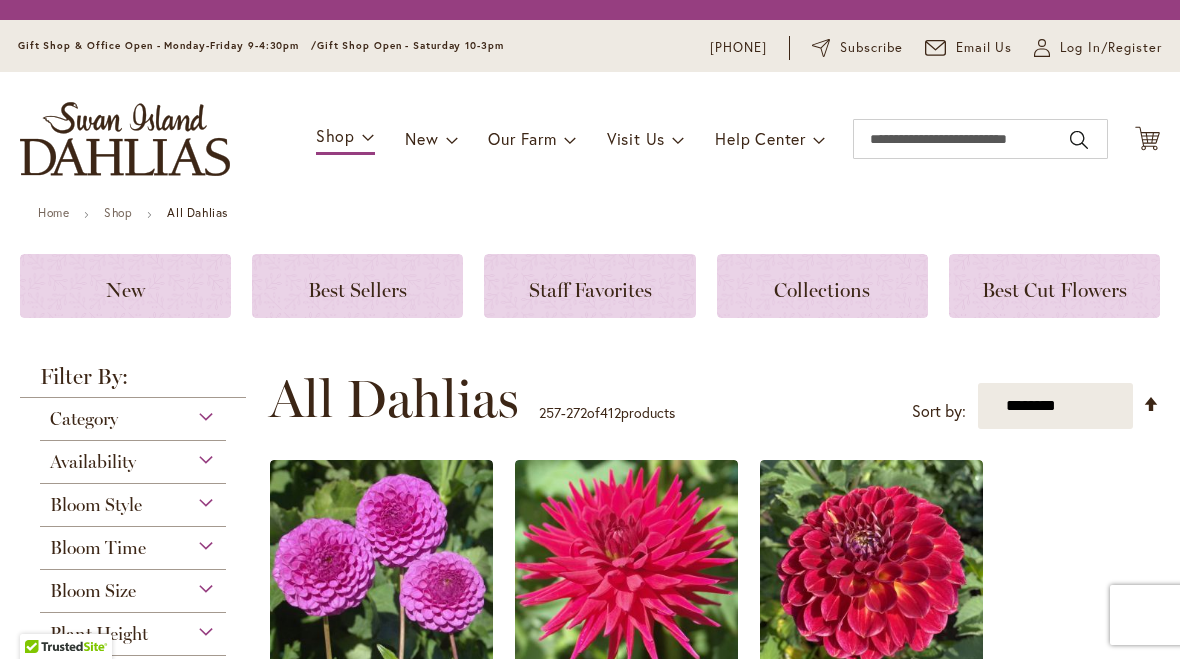 scroll, scrollTop: 0, scrollLeft: 0, axis: both 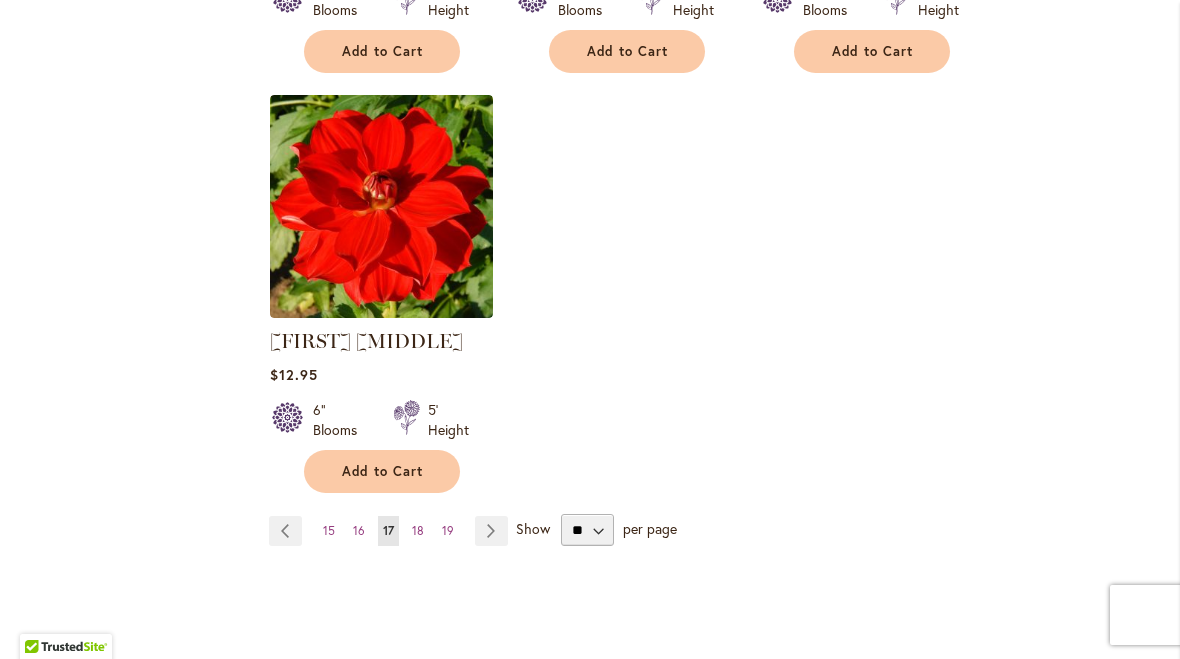 click on "Page
Next" at bounding box center (491, 531) 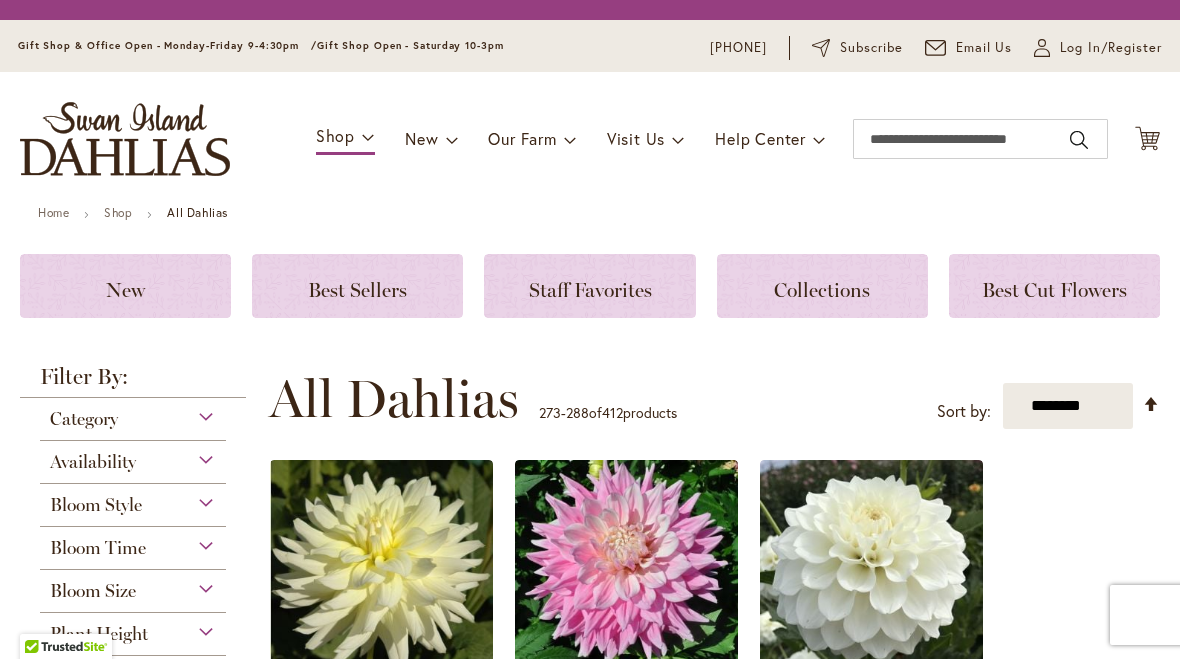 scroll, scrollTop: 0, scrollLeft: 0, axis: both 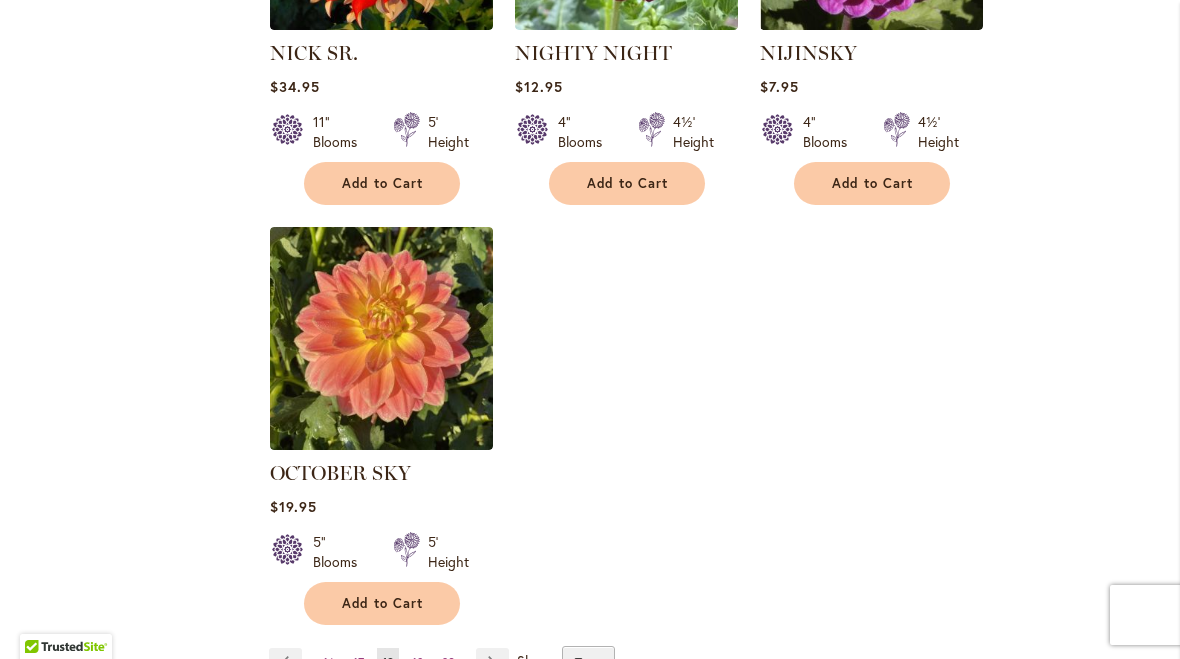 click on "Add to Cart" at bounding box center (382, 603) 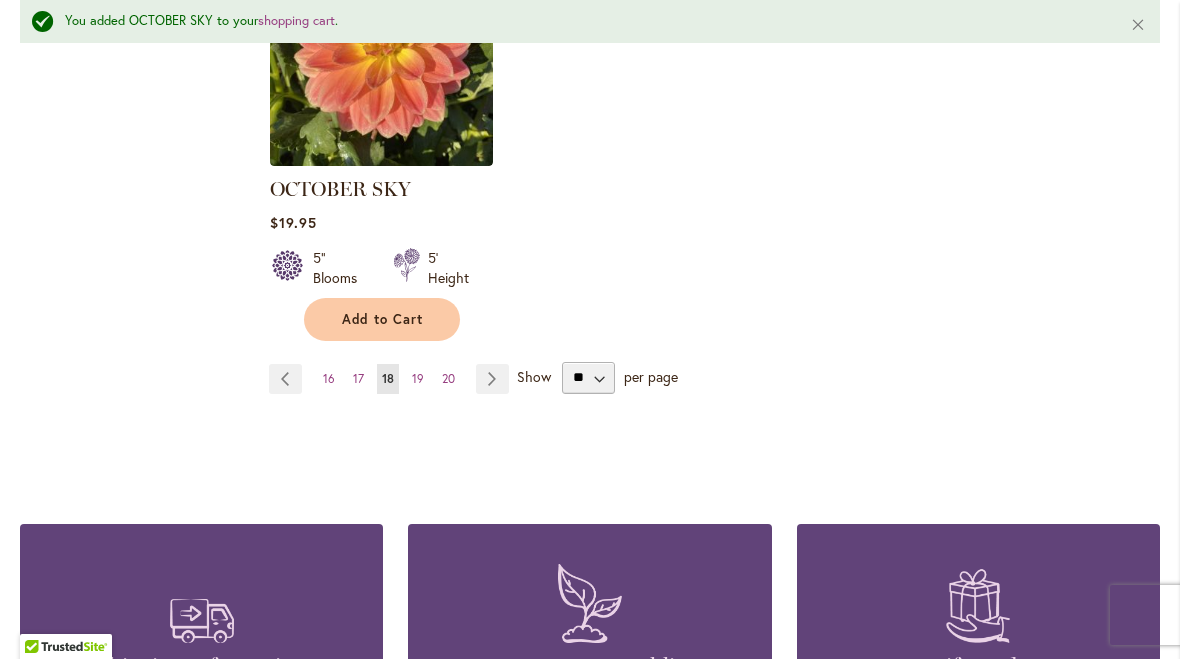 scroll, scrollTop: 2736, scrollLeft: 0, axis: vertical 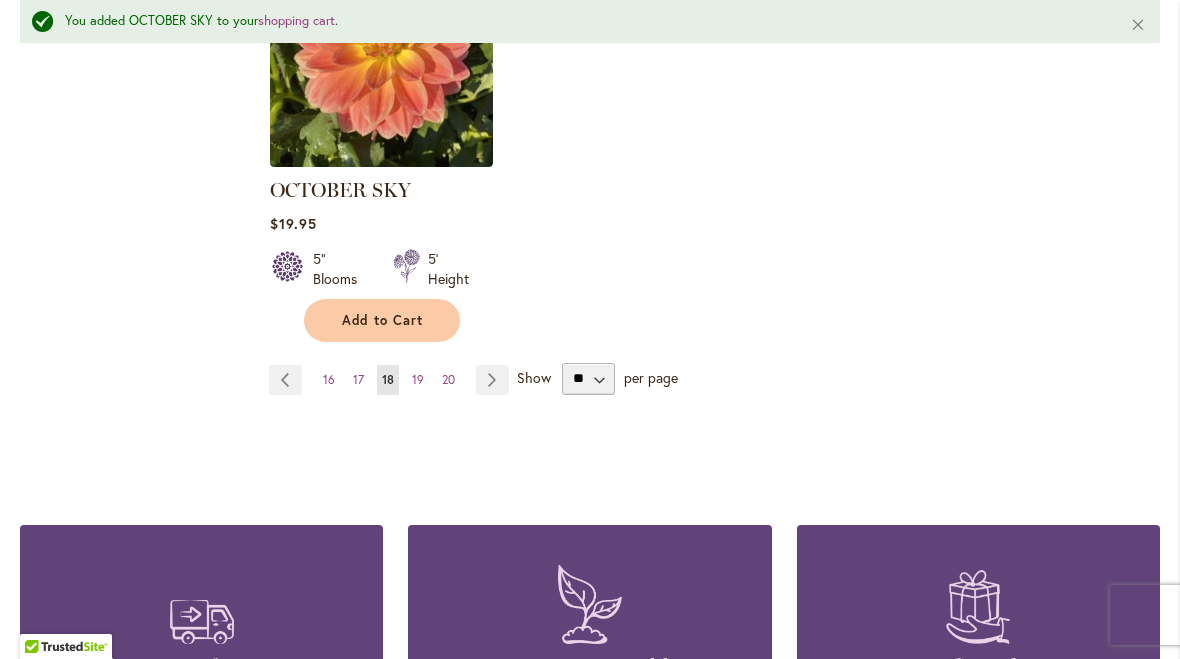 click on "Page
Next" at bounding box center [492, 380] 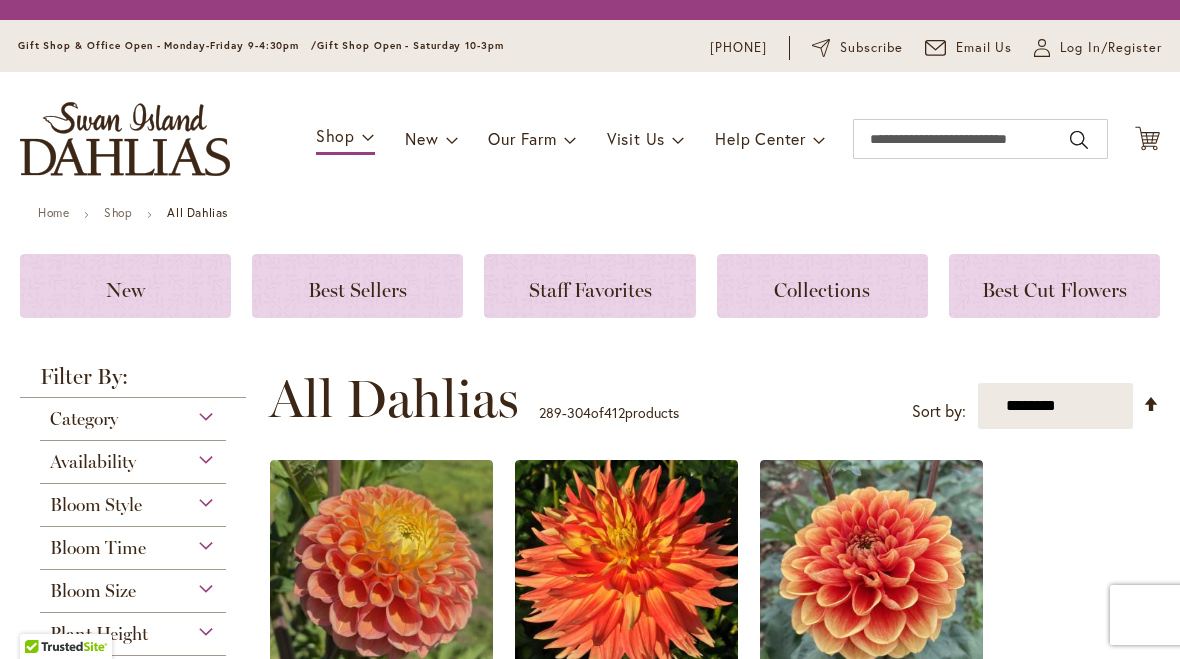 scroll, scrollTop: 0, scrollLeft: 0, axis: both 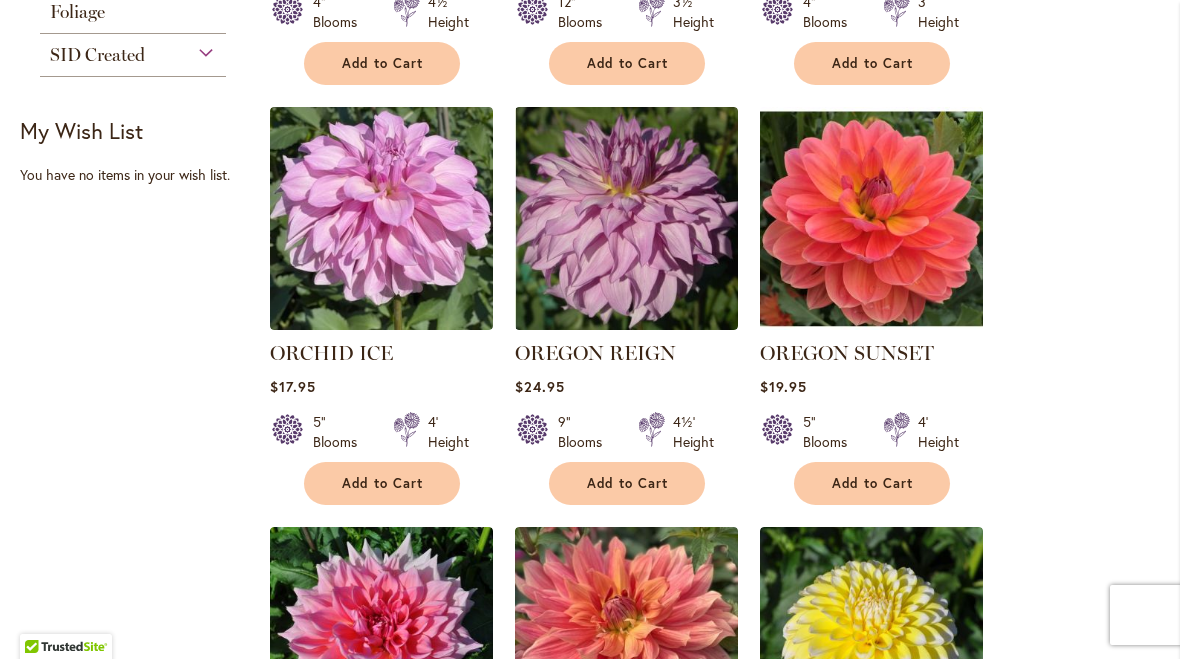 click on "Add to Cart" at bounding box center [873, 483] 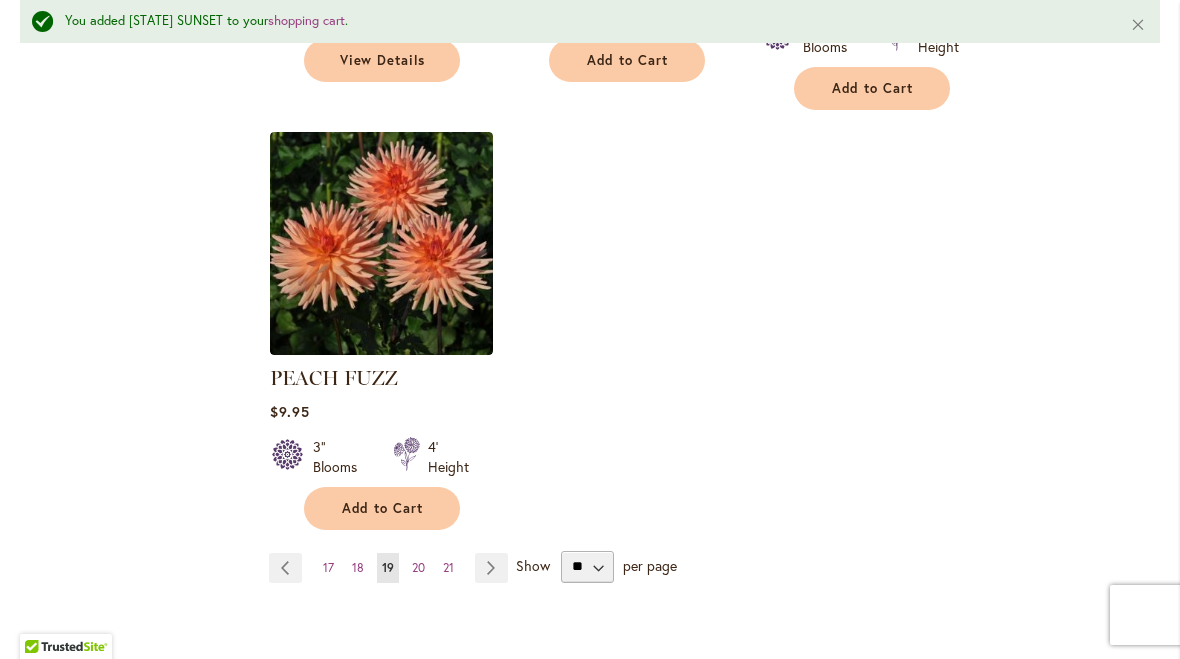 scroll, scrollTop: 2549, scrollLeft: 0, axis: vertical 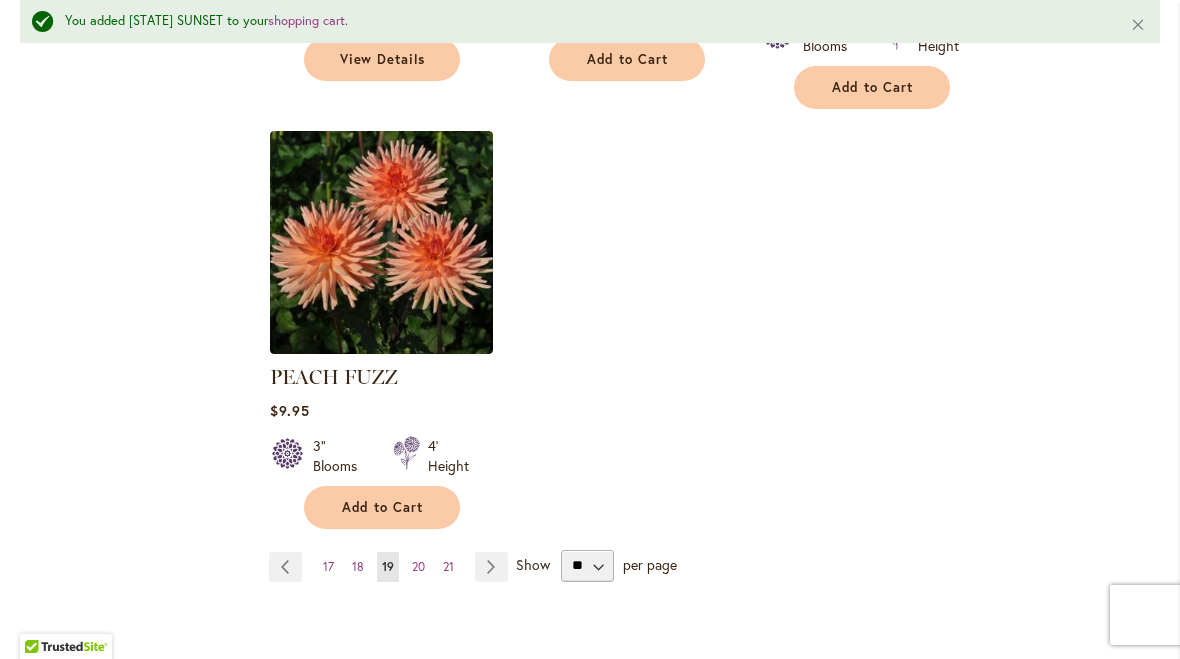 click on "Add to Cart" at bounding box center [382, 507] 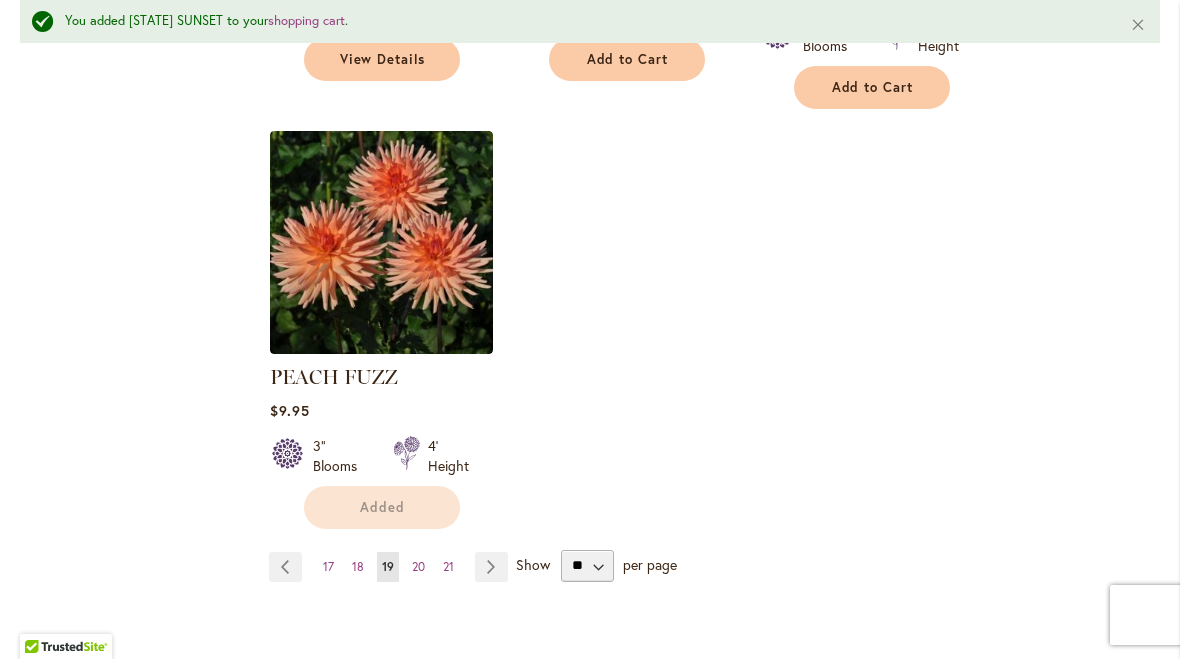 click on "Page
Next" at bounding box center (491, 567) 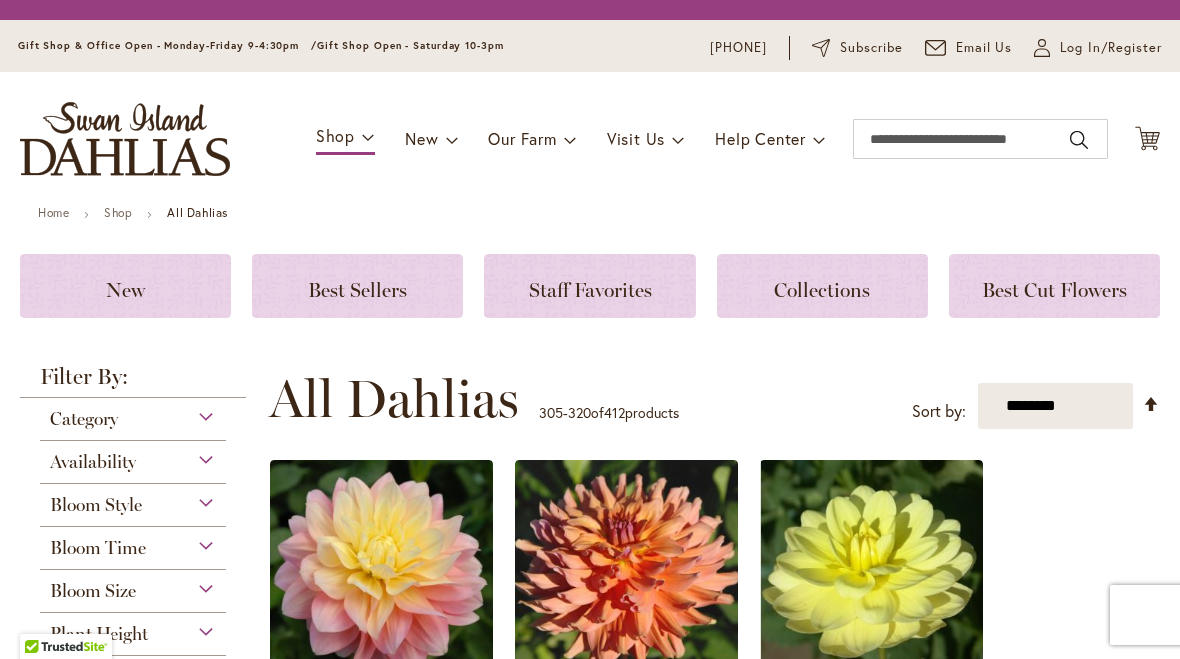 scroll, scrollTop: 0, scrollLeft: 0, axis: both 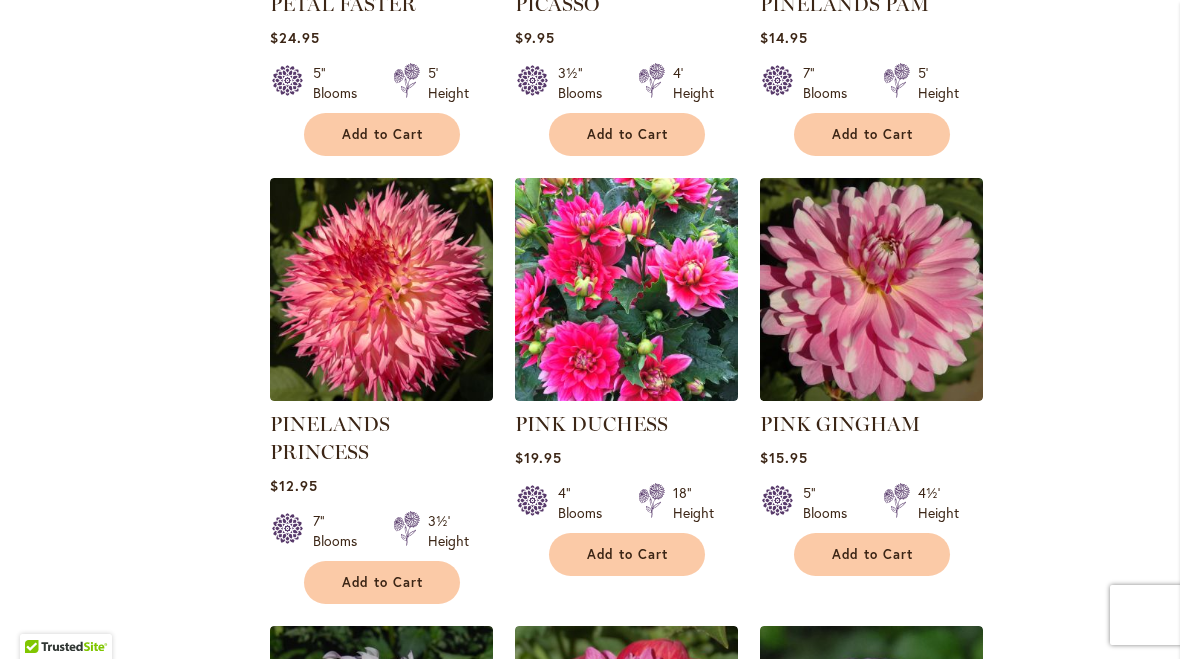 click on "Add to Cart" at bounding box center (872, 554) 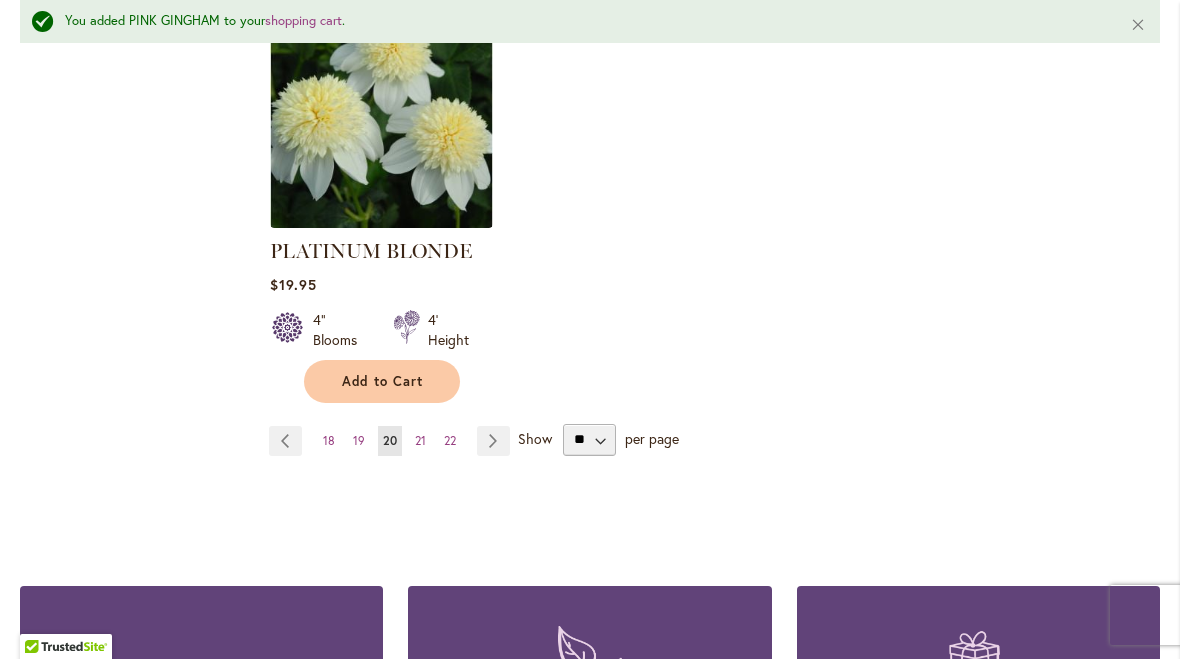 scroll, scrollTop: 2732, scrollLeft: 0, axis: vertical 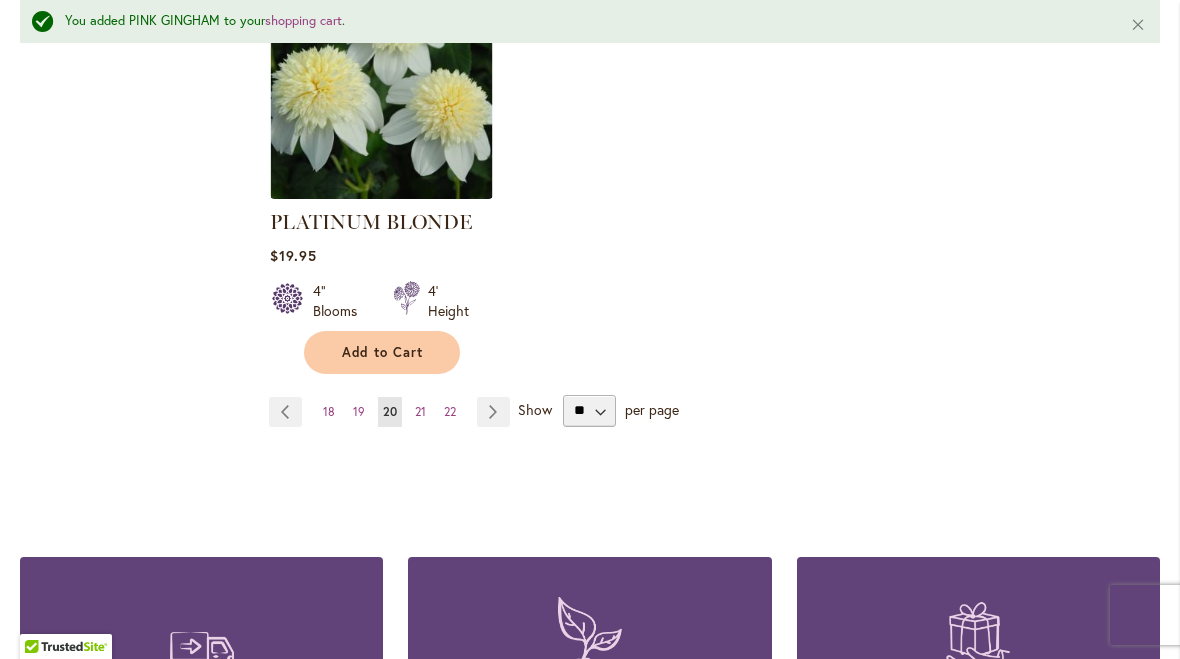 click on "Page
Next" at bounding box center (493, 412) 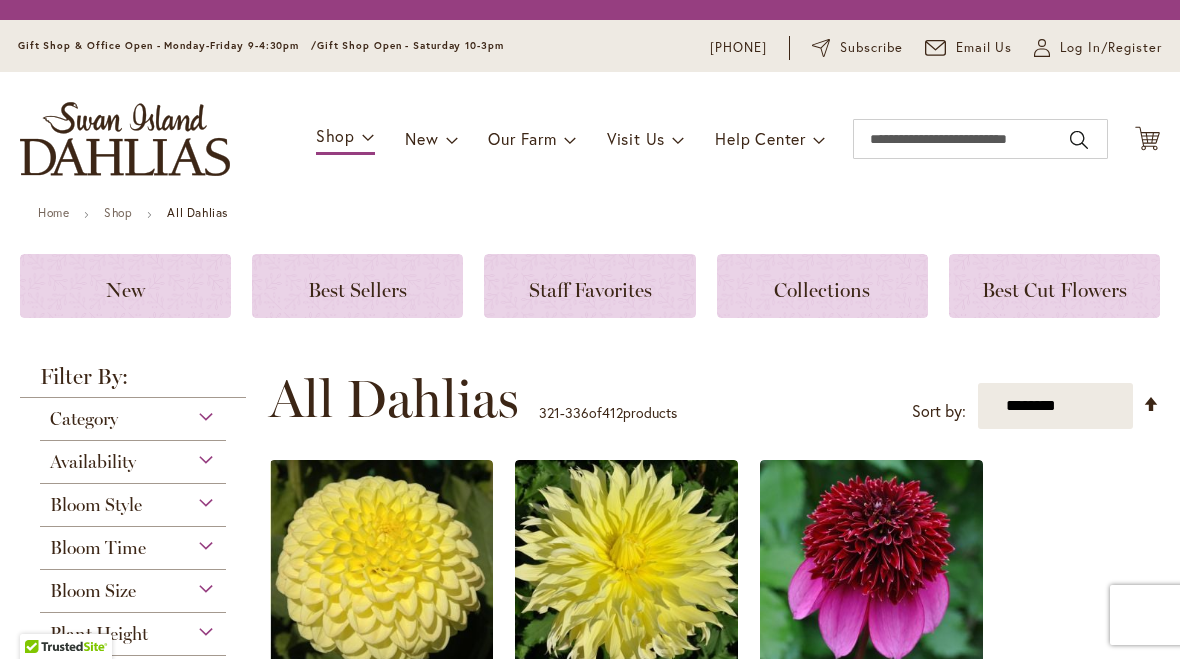 scroll, scrollTop: 0, scrollLeft: 0, axis: both 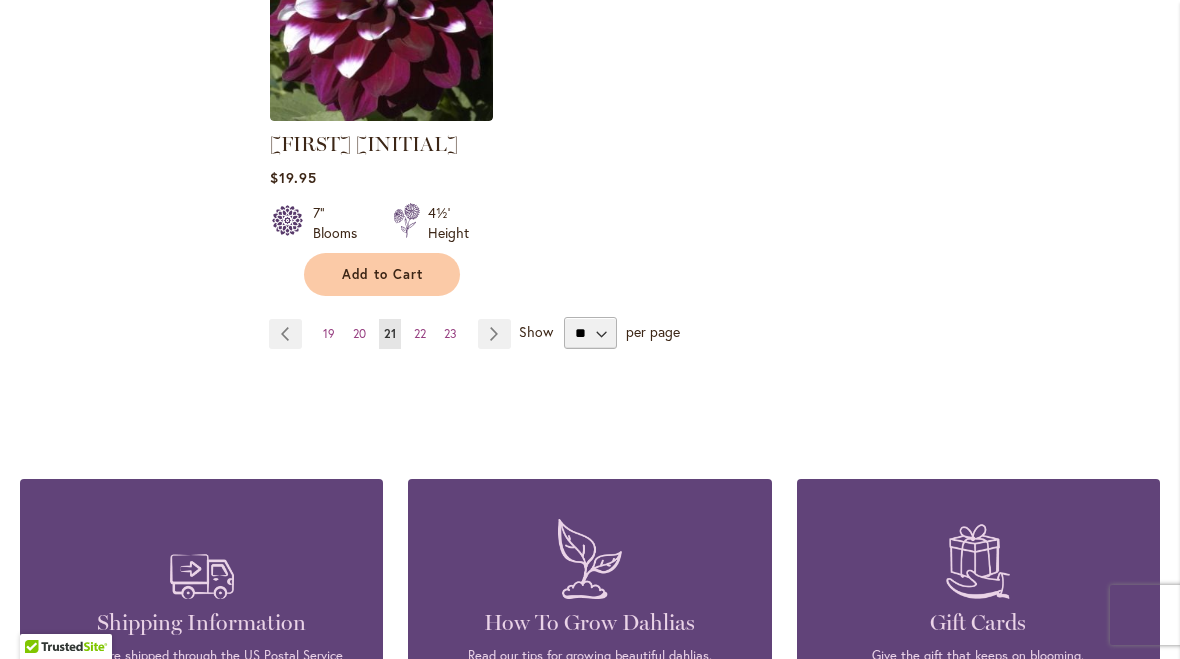 click on "Page
Next" at bounding box center (494, 334) 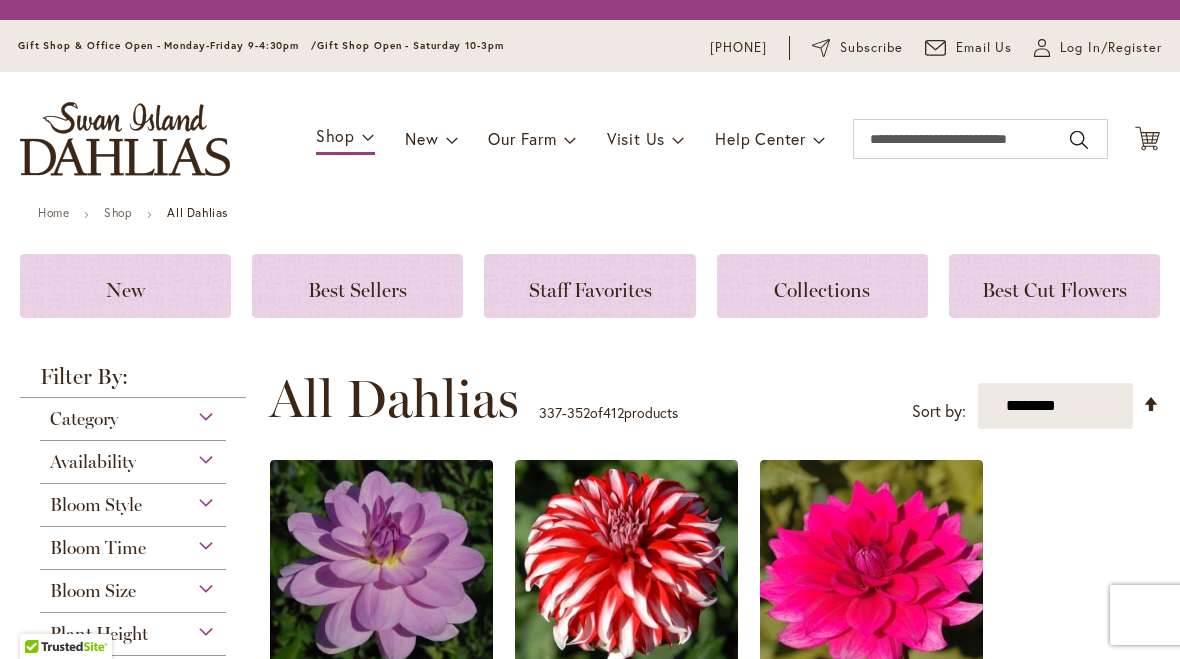 scroll, scrollTop: 0, scrollLeft: 0, axis: both 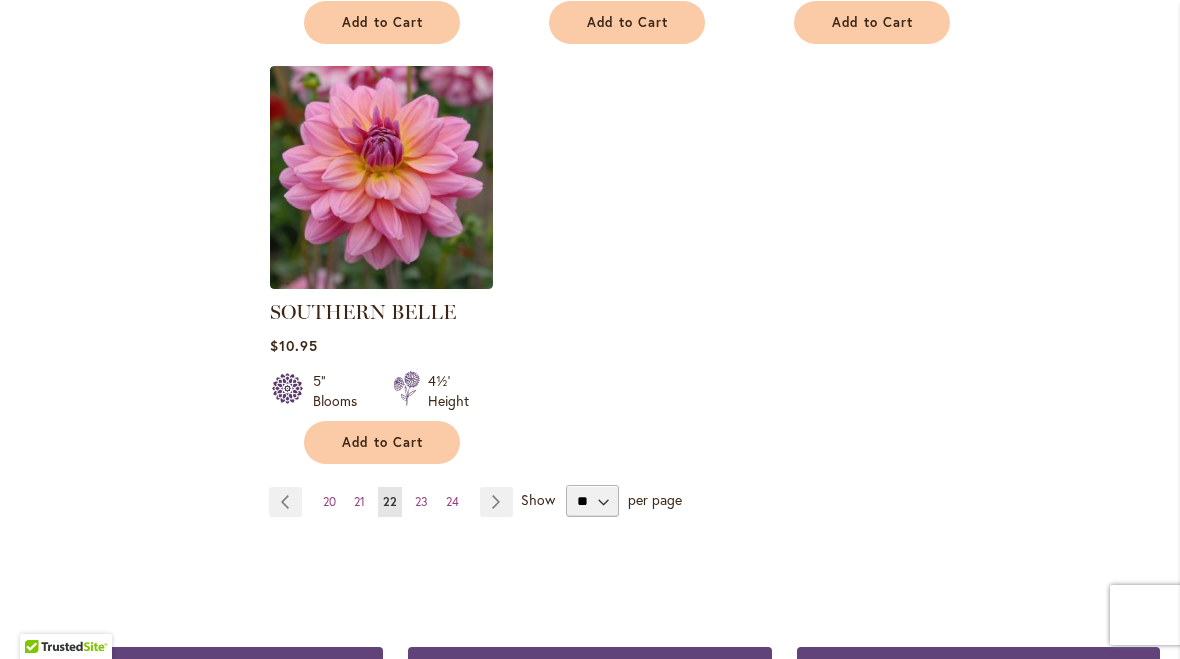 click on "Page
23" at bounding box center (421, 502) 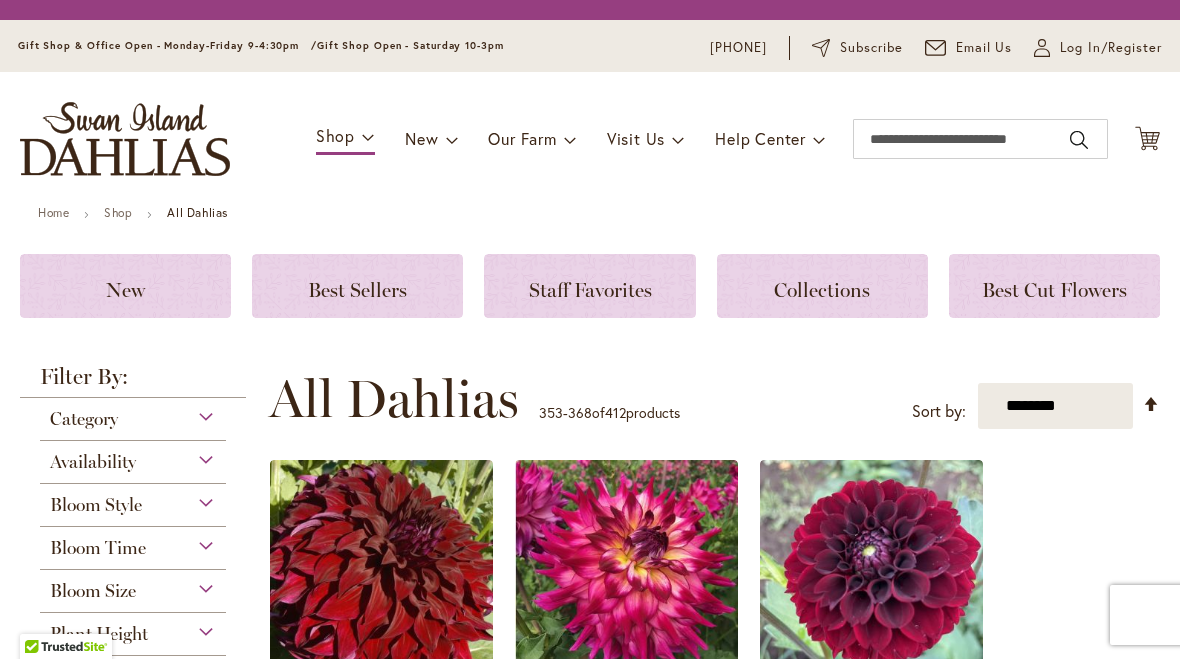 scroll, scrollTop: 0, scrollLeft: 0, axis: both 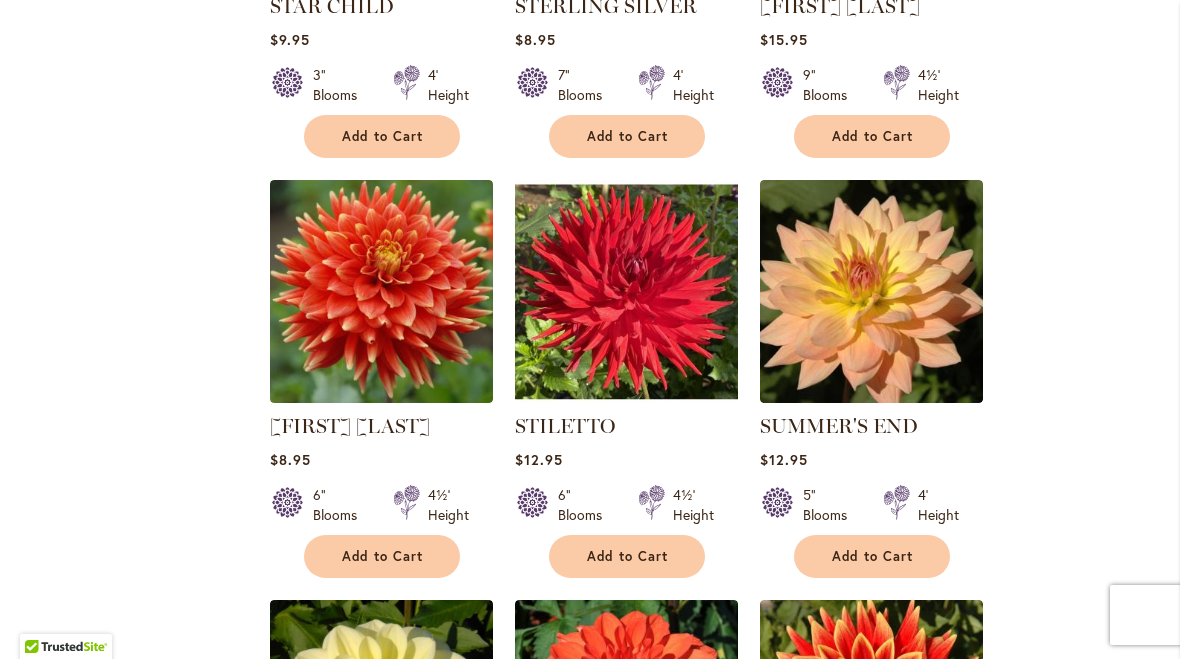 click on "Add to Cart" at bounding box center [873, 556] 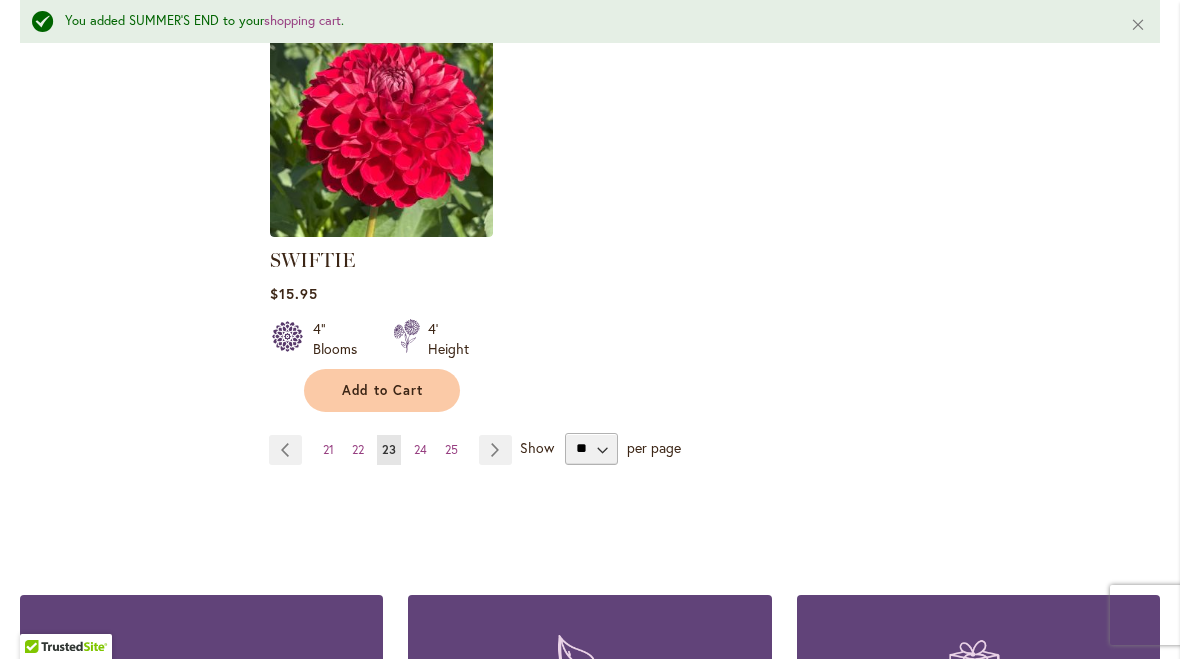 scroll, scrollTop: 2724, scrollLeft: 0, axis: vertical 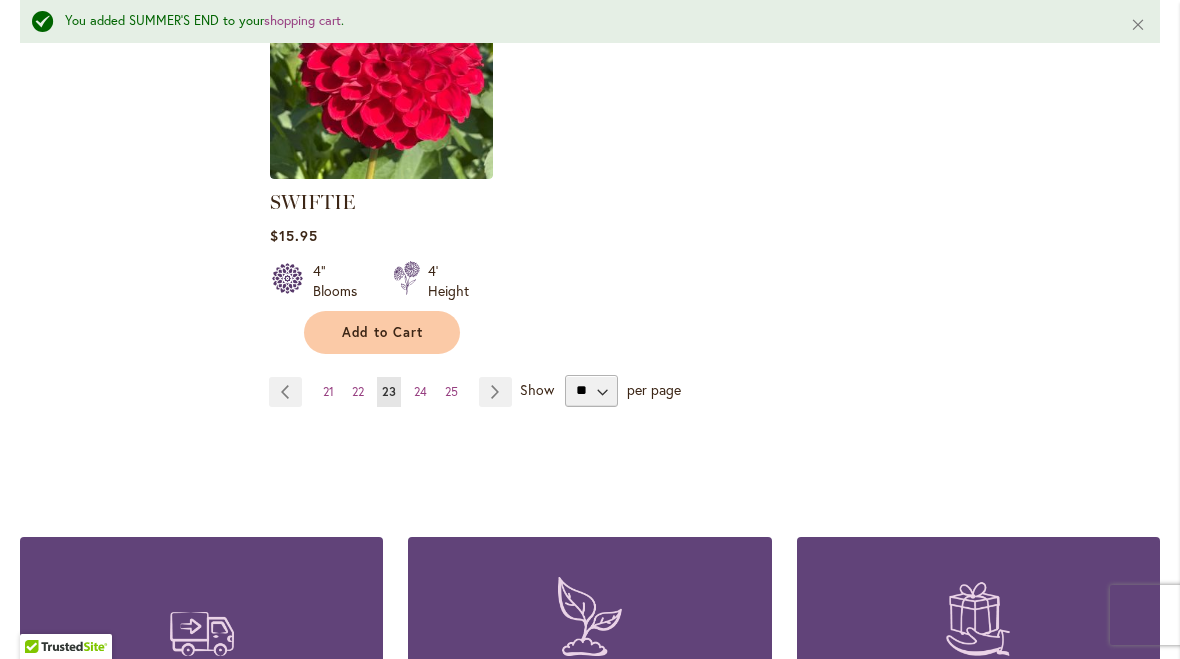 click on "Page
Next" at bounding box center [495, 392] 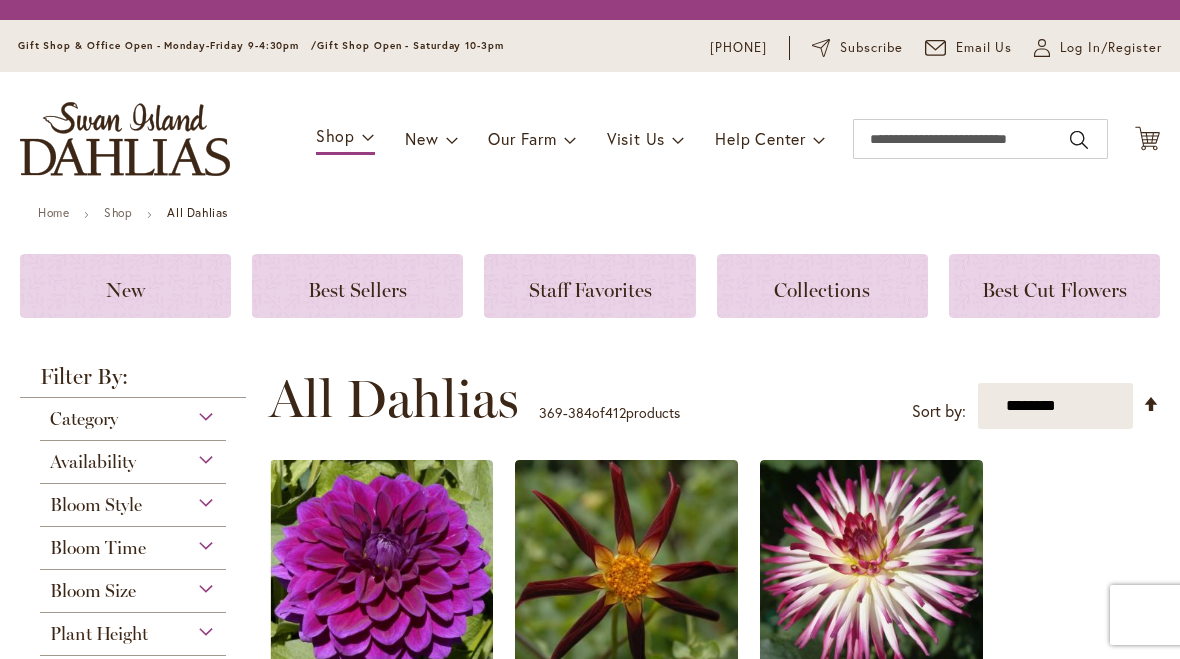 scroll, scrollTop: 0, scrollLeft: 0, axis: both 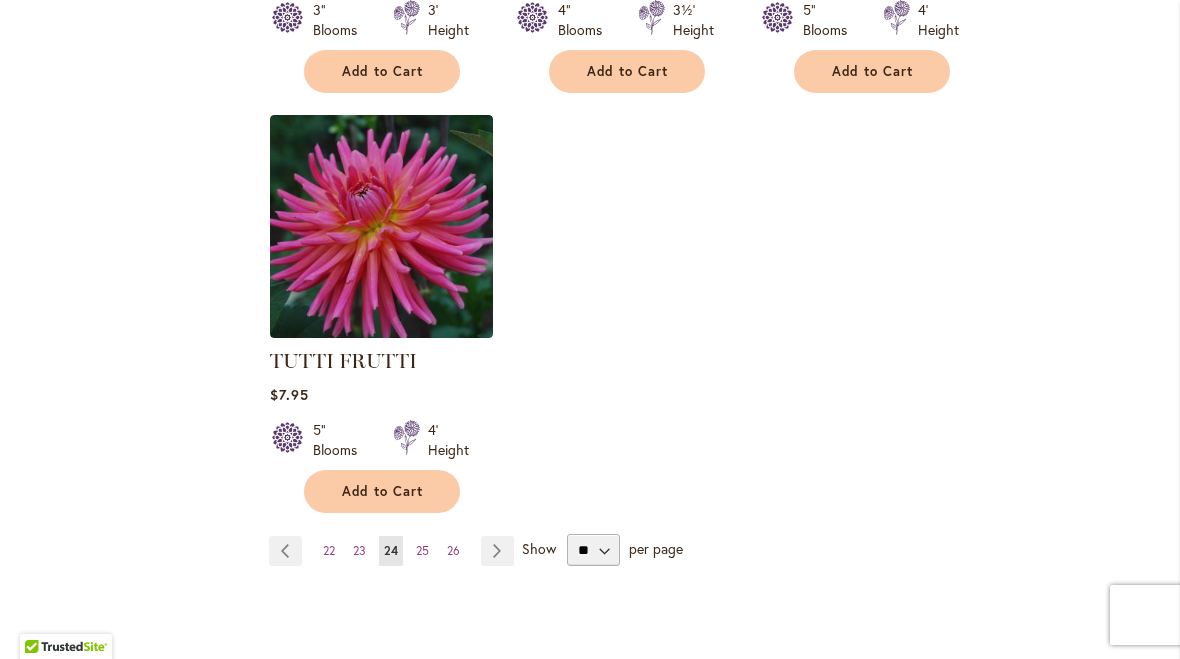 click on "Show
**
**
**
**
per page" at bounding box center [602, 550] 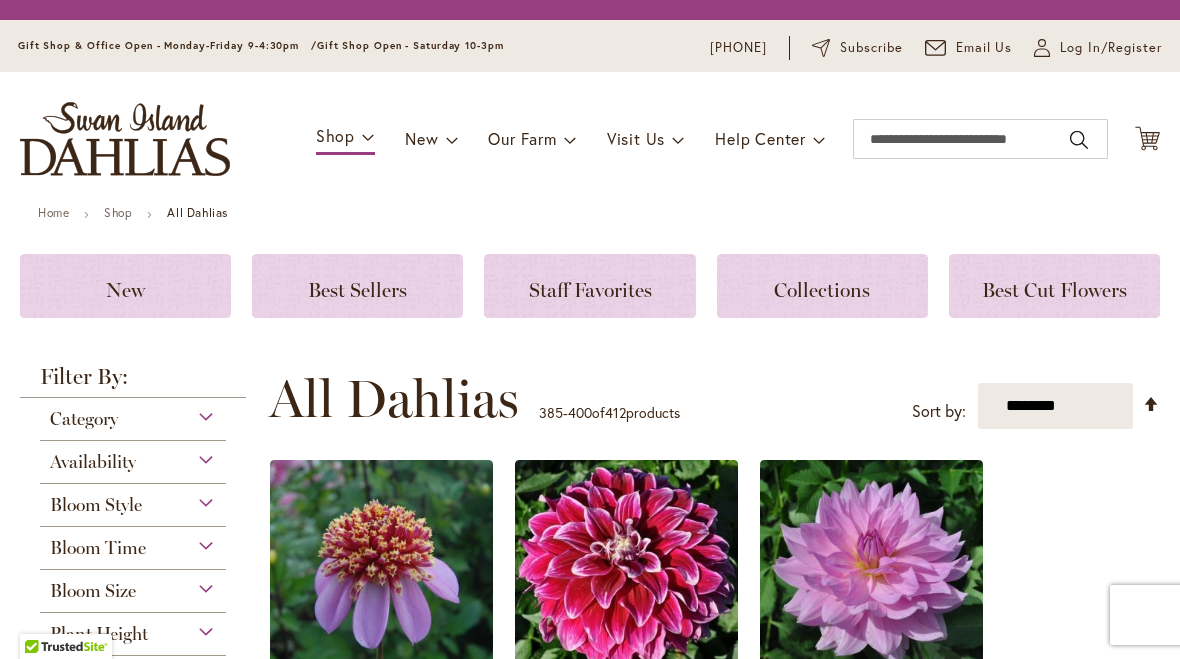 scroll, scrollTop: 0, scrollLeft: 0, axis: both 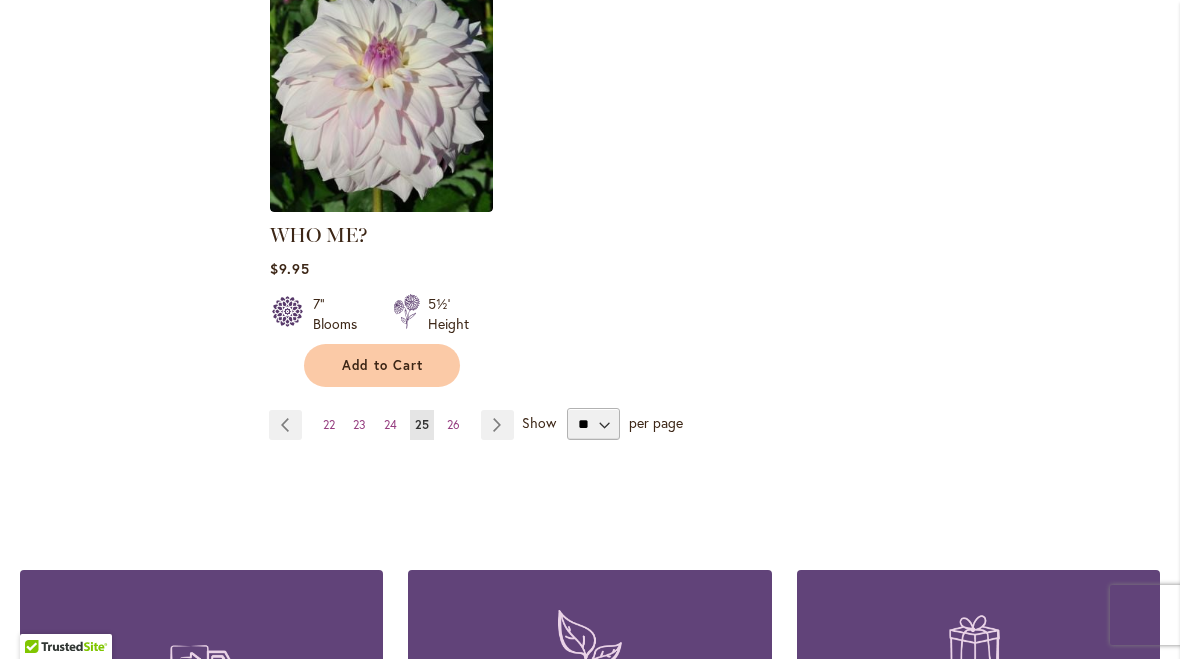 click on "Page
Next" at bounding box center (497, 425) 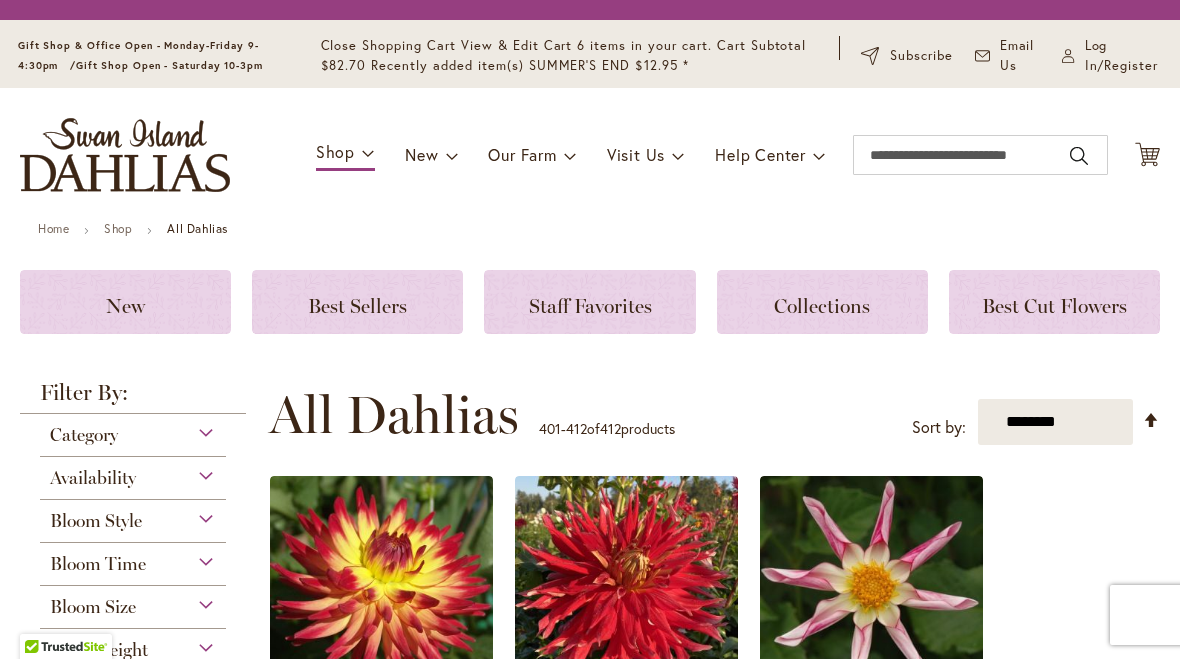 scroll, scrollTop: 0, scrollLeft: 0, axis: both 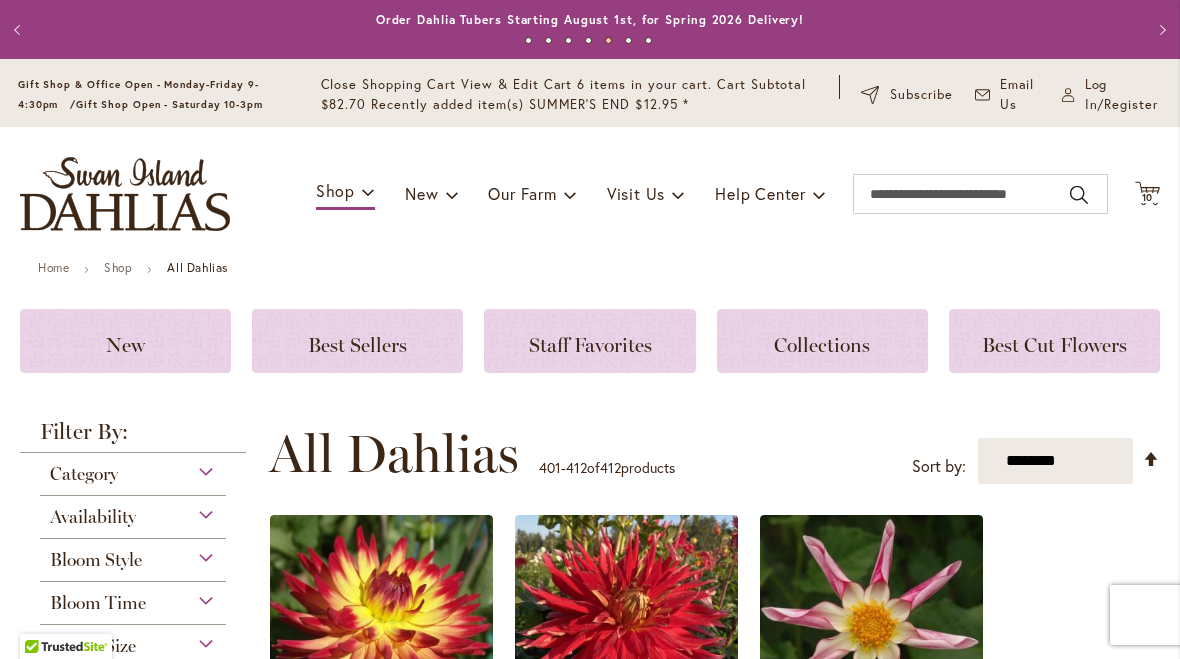 click on "Cart
.cls-1 {
fill: #231f20;
}" at bounding box center (1147, 194) 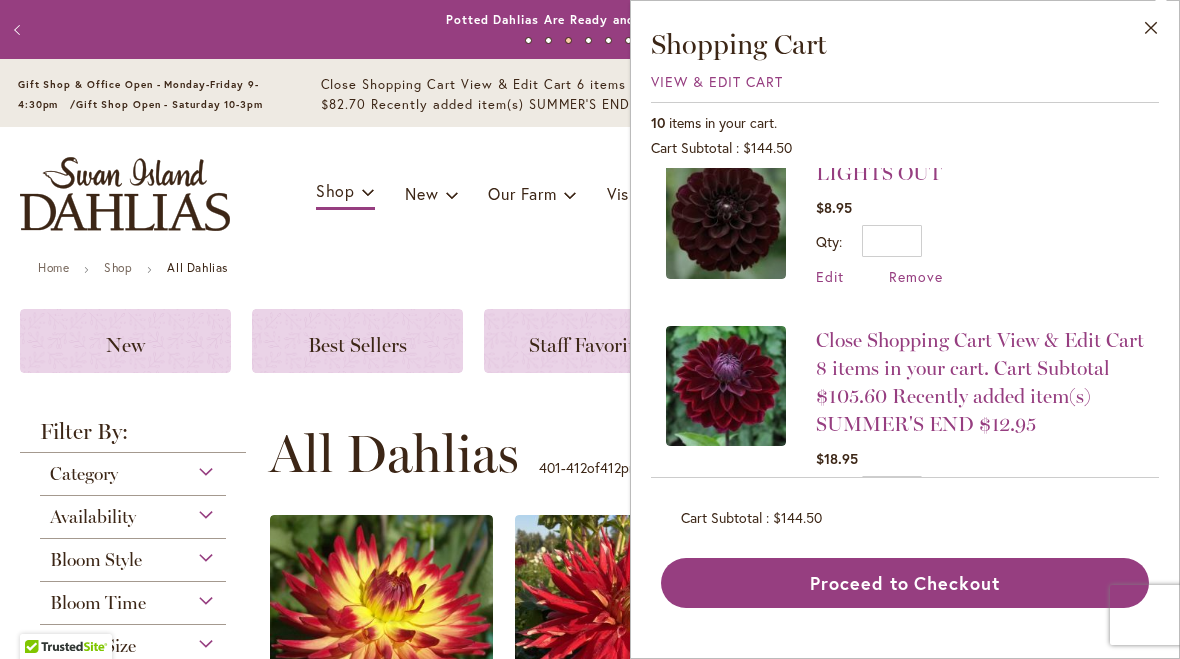 scroll, scrollTop: 1027, scrollLeft: 0, axis: vertical 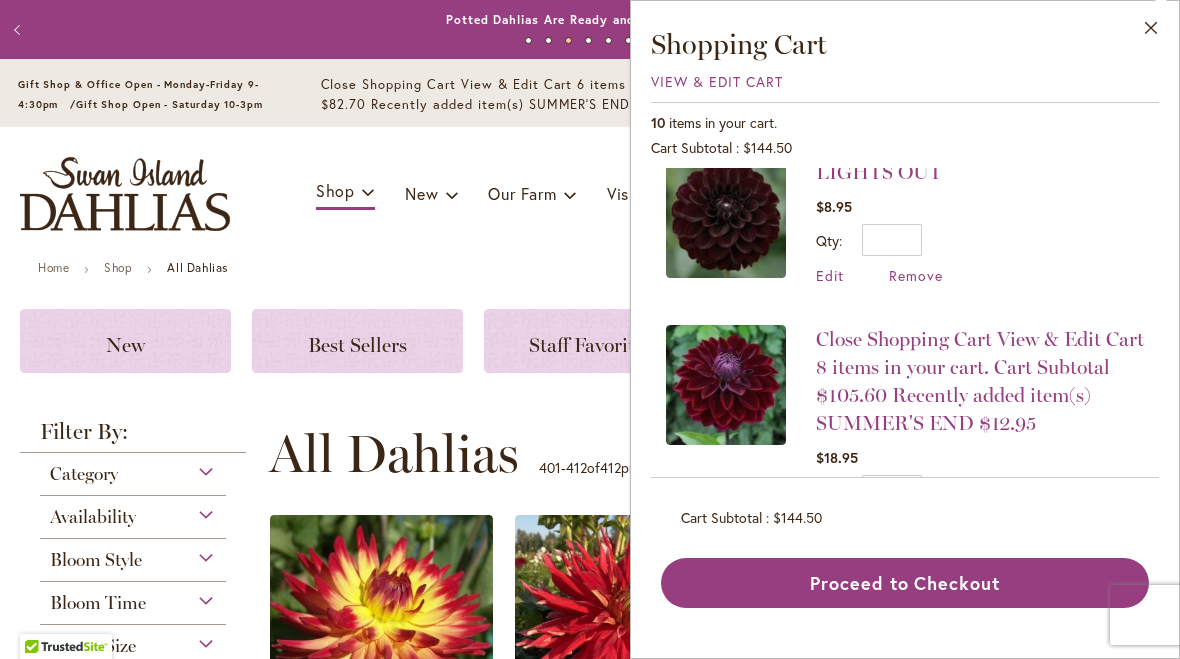 click on "Remove" at bounding box center (916, 526) 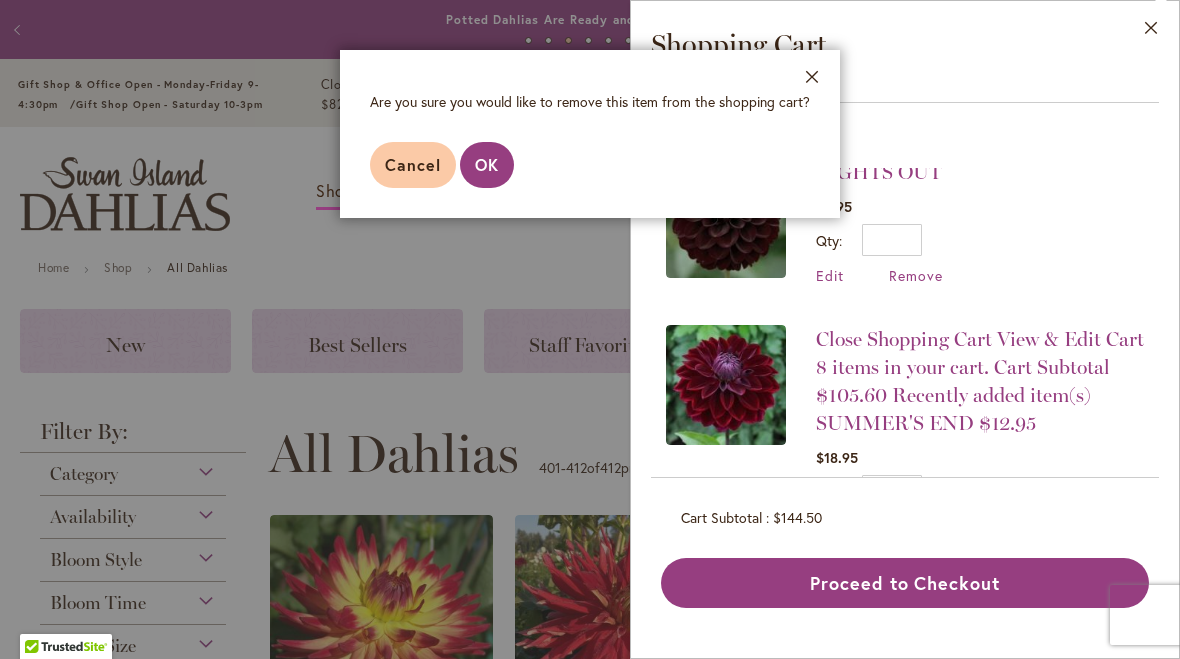 click on "OK" at bounding box center (487, 164) 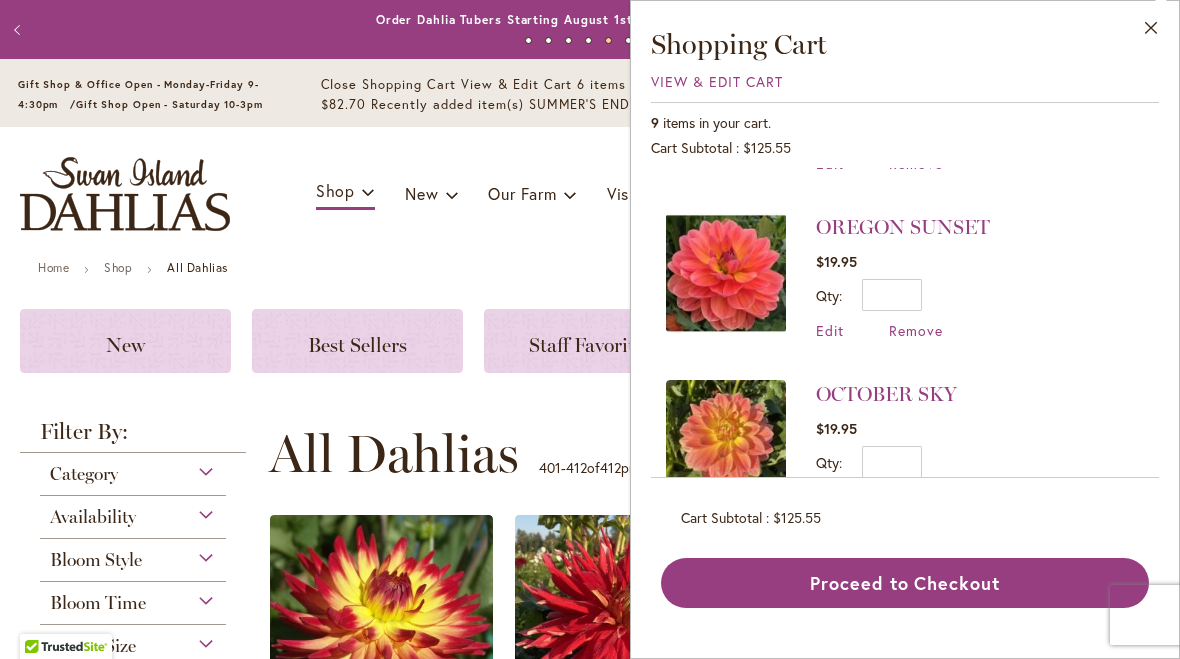 scroll, scrollTop: 435, scrollLeft: 0, axis: vertical 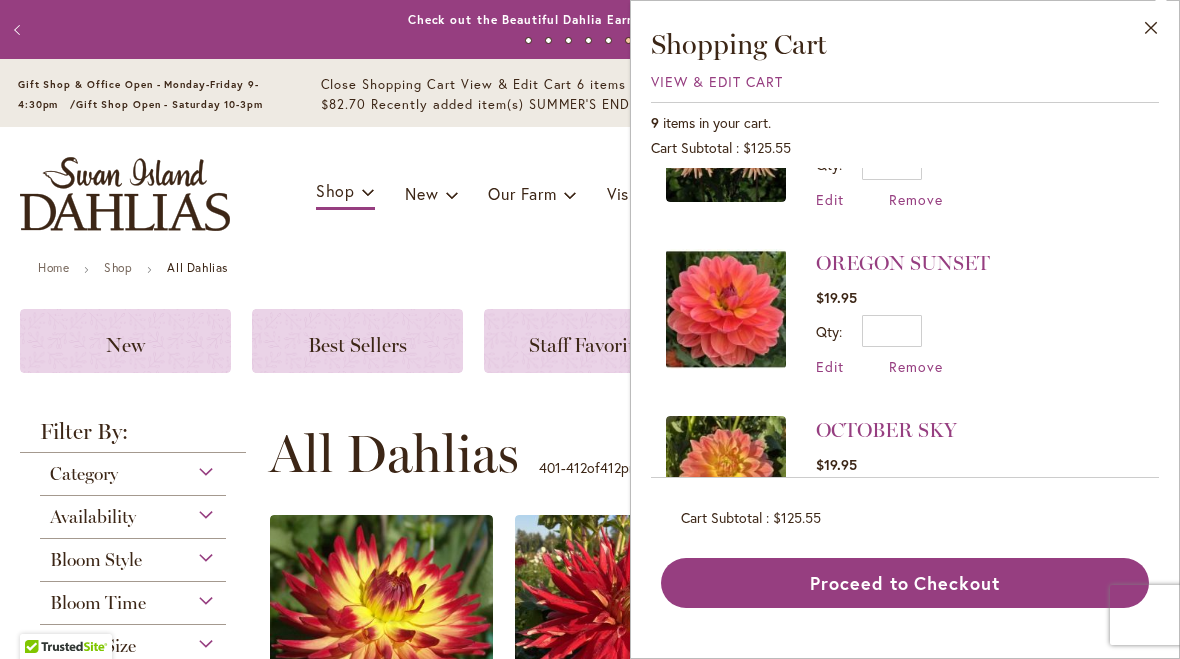 click on "$19.95" at bounding box center (836, 464) 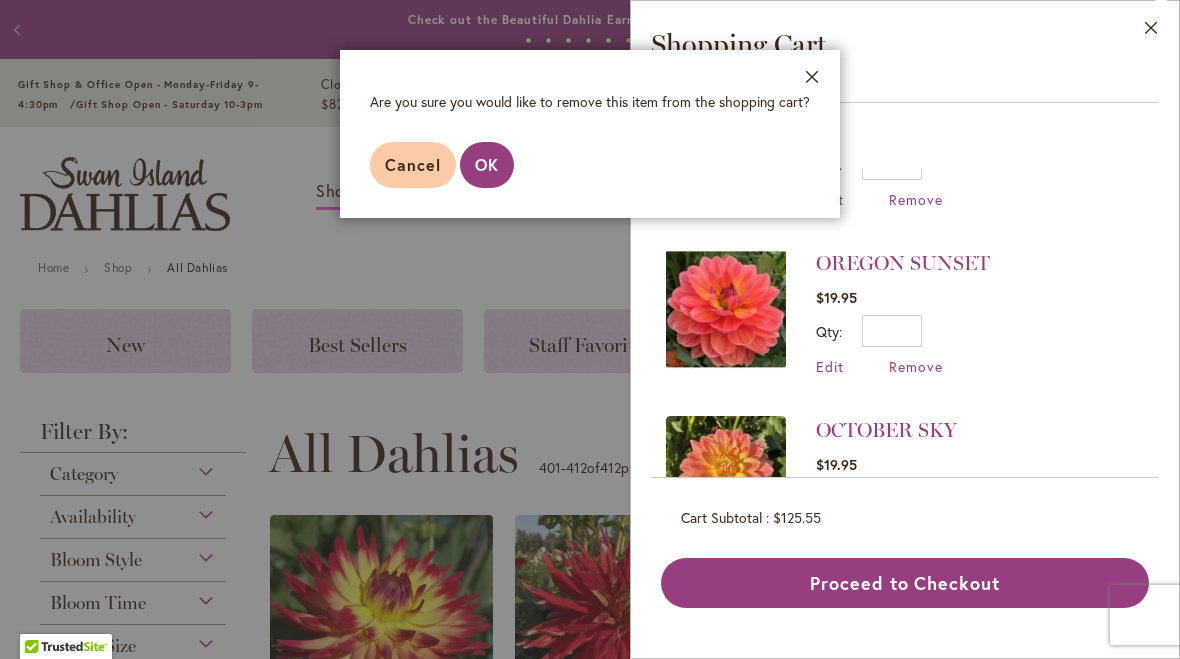 click on "OK" at bounding box center [487, 164] 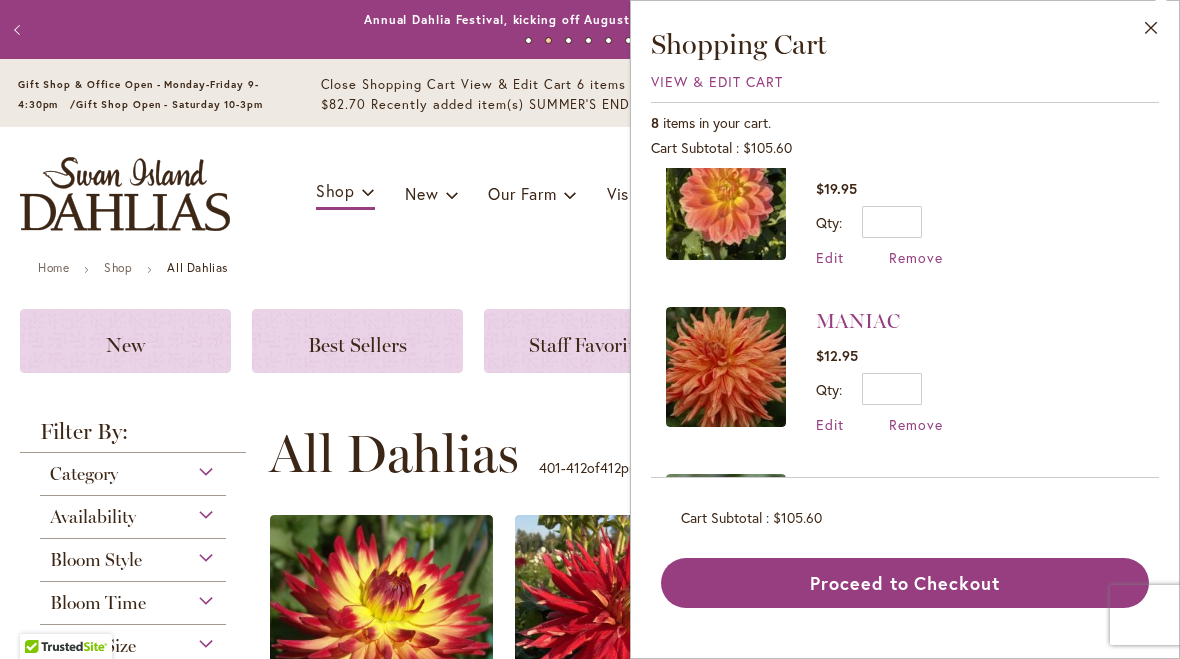 scroll, scrollTop: 545, scrollLeft: 0, axis: vertical 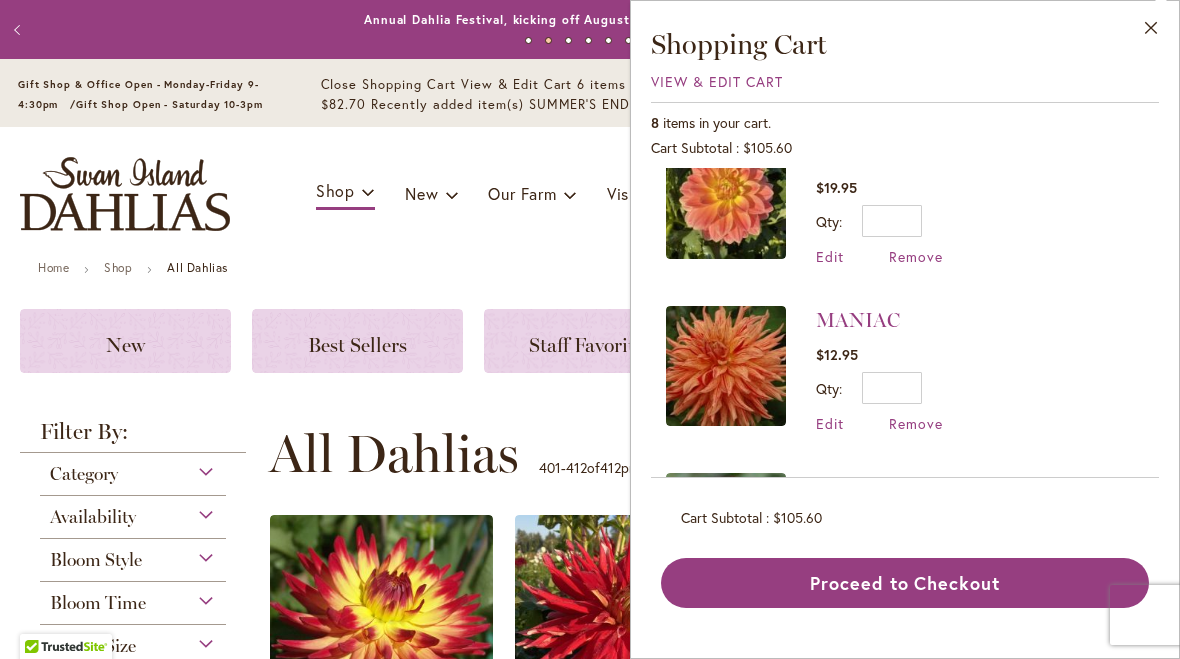 click on "Remove" at bounding box center (916, 423) 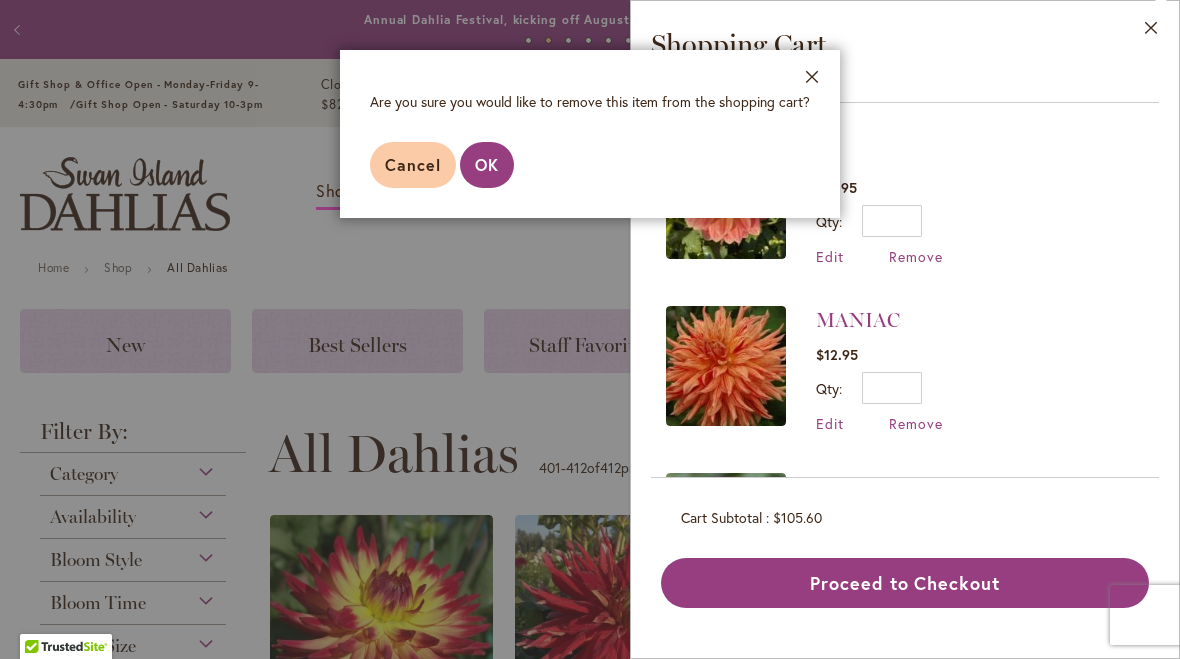 click on "OK" at bounding box center [487, 164] 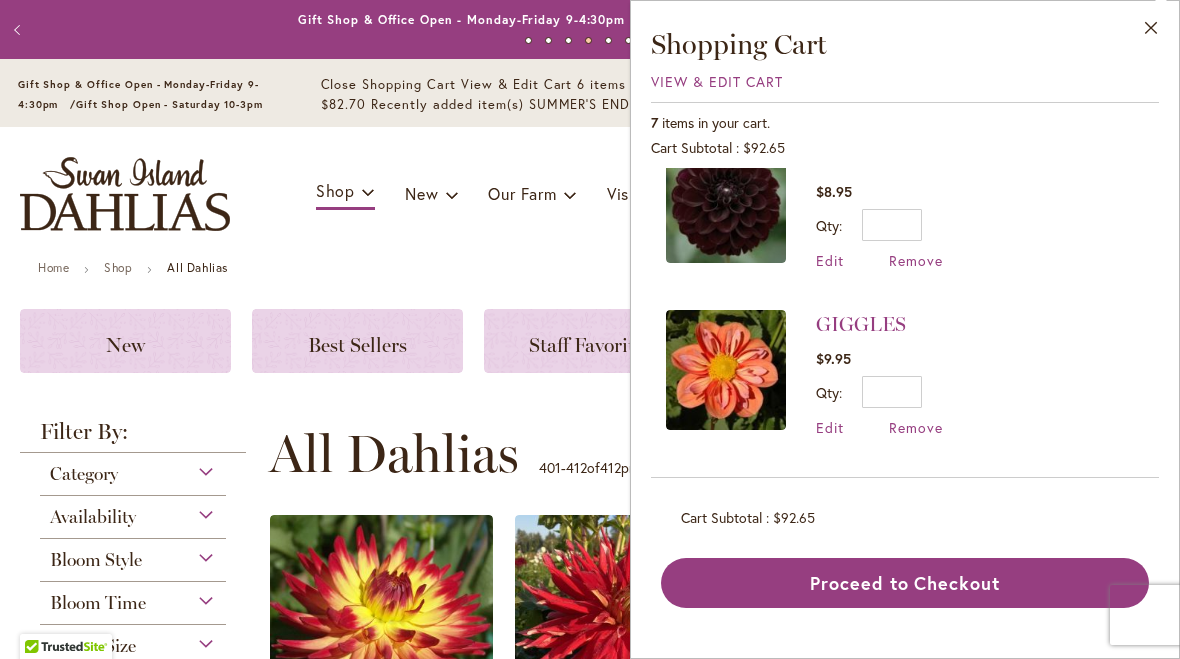 scroll, scrollTop: 704, scrollLeft: 0, axis: vertical 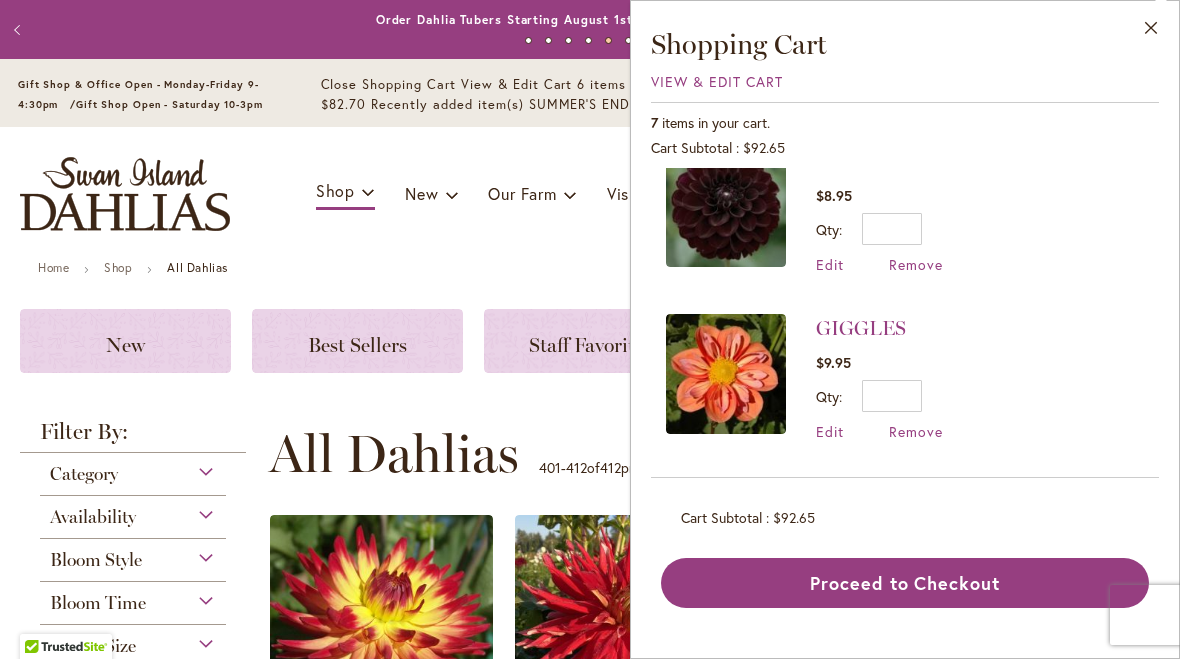 click on "Remove" at bounding box center (916, 431) 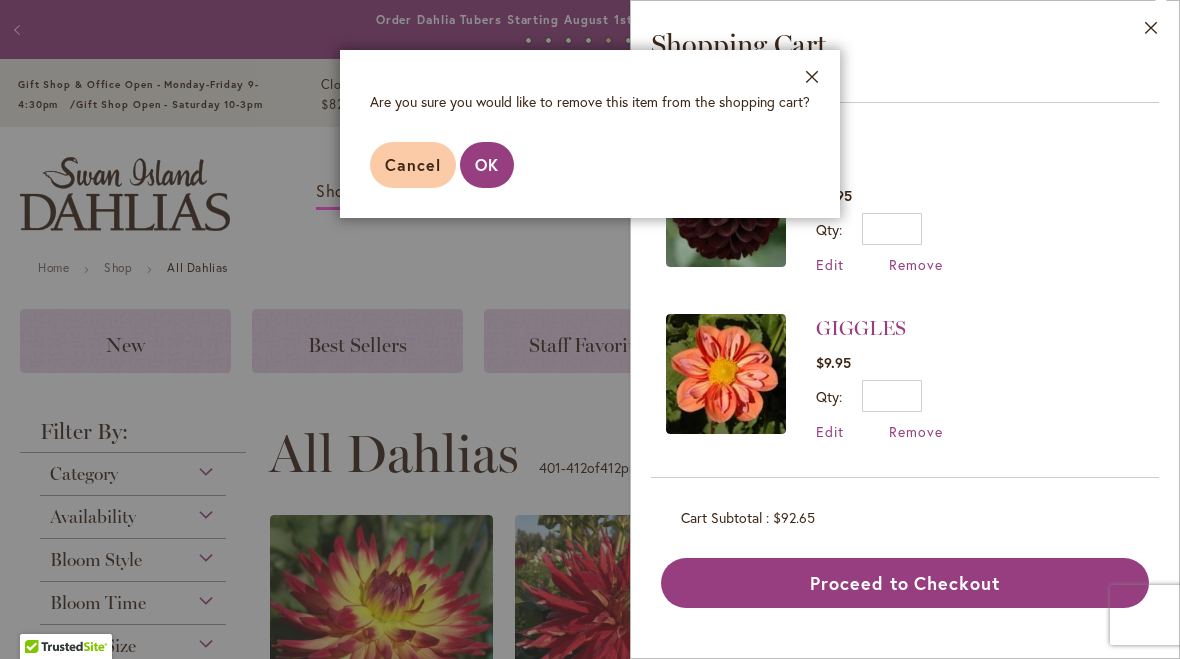 click on "OK" at bounding box center [487, 164] 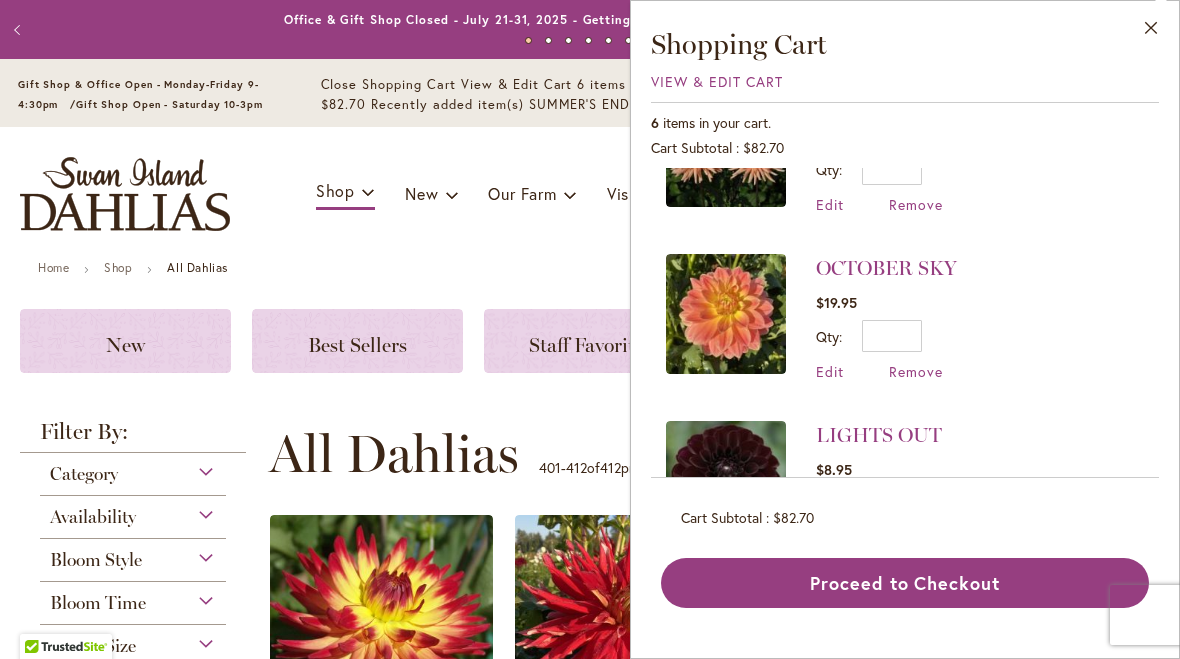 scroll, scrollTop: 431, scrollLeft: 0, axis: vertical 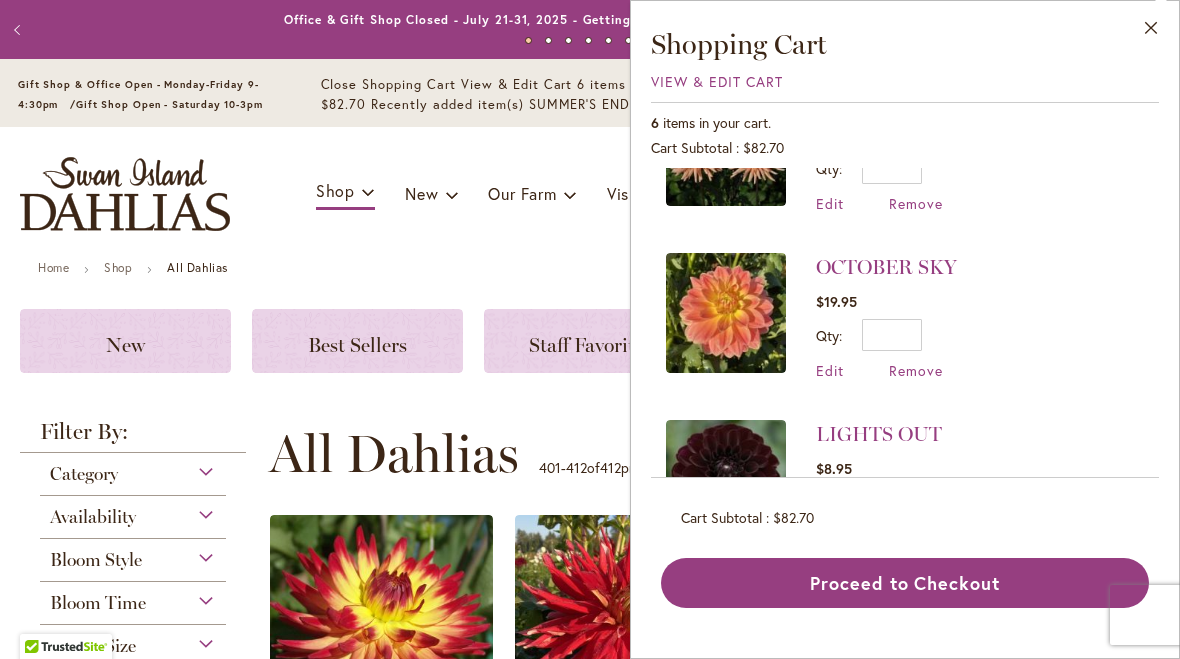 click on "Remove" at bounding box center (916, 370) 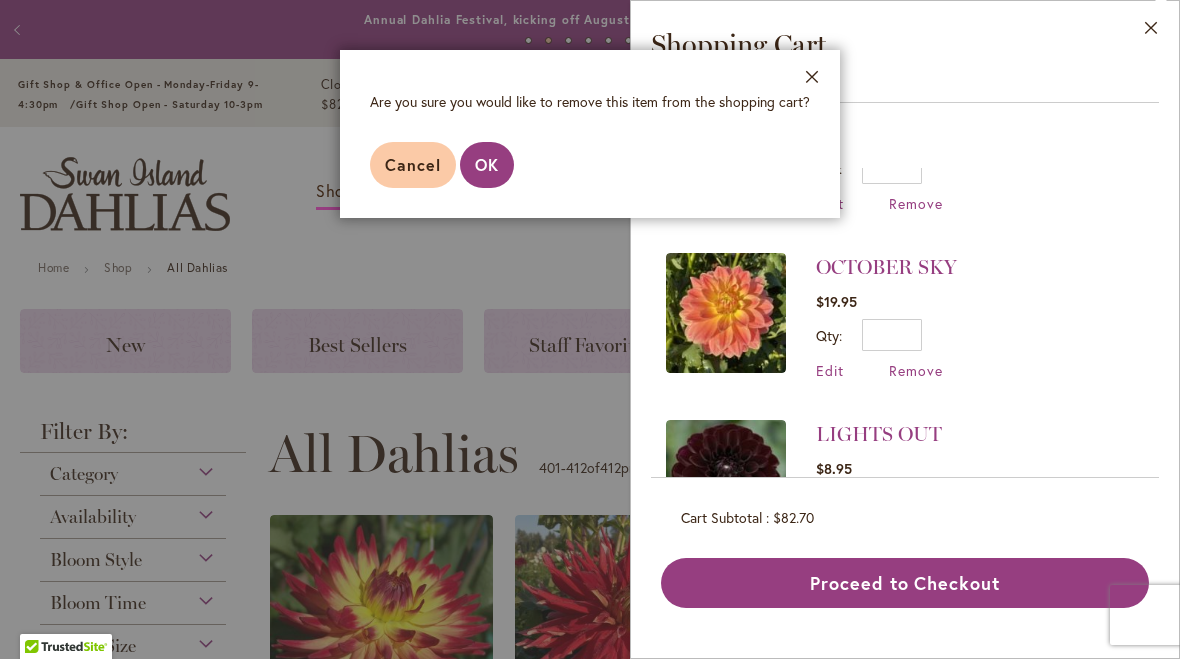 click on "OK" at bounding box center [487, 164] 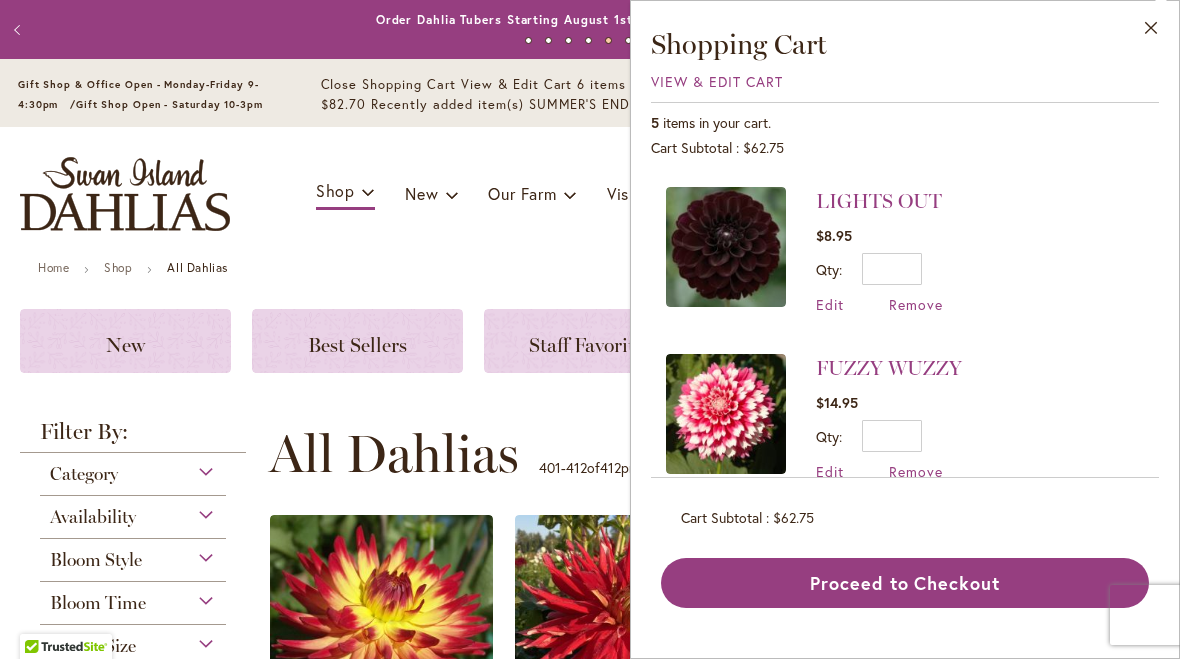 scroll, scrollTop: 524, scrollLeft: 0, axis: vertical 